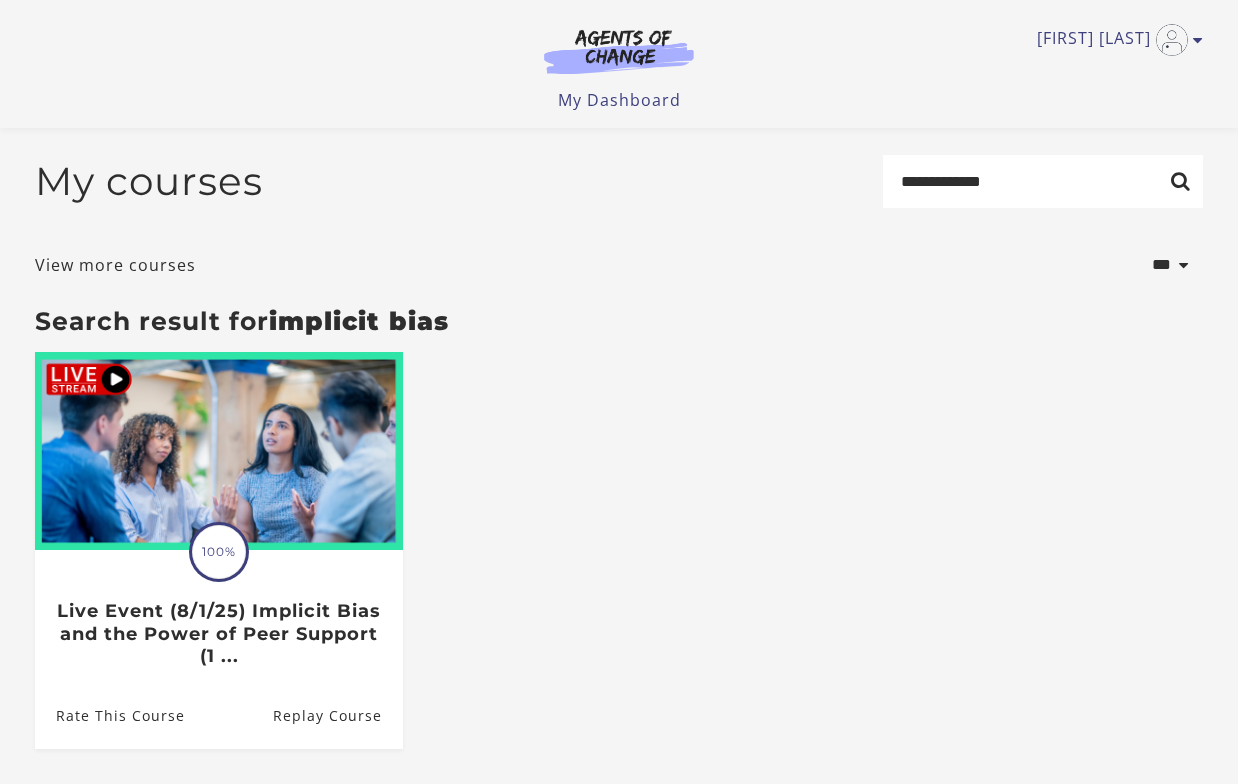 scroll, scrollTop: 179, scrollLeft: 0, axis: vertical 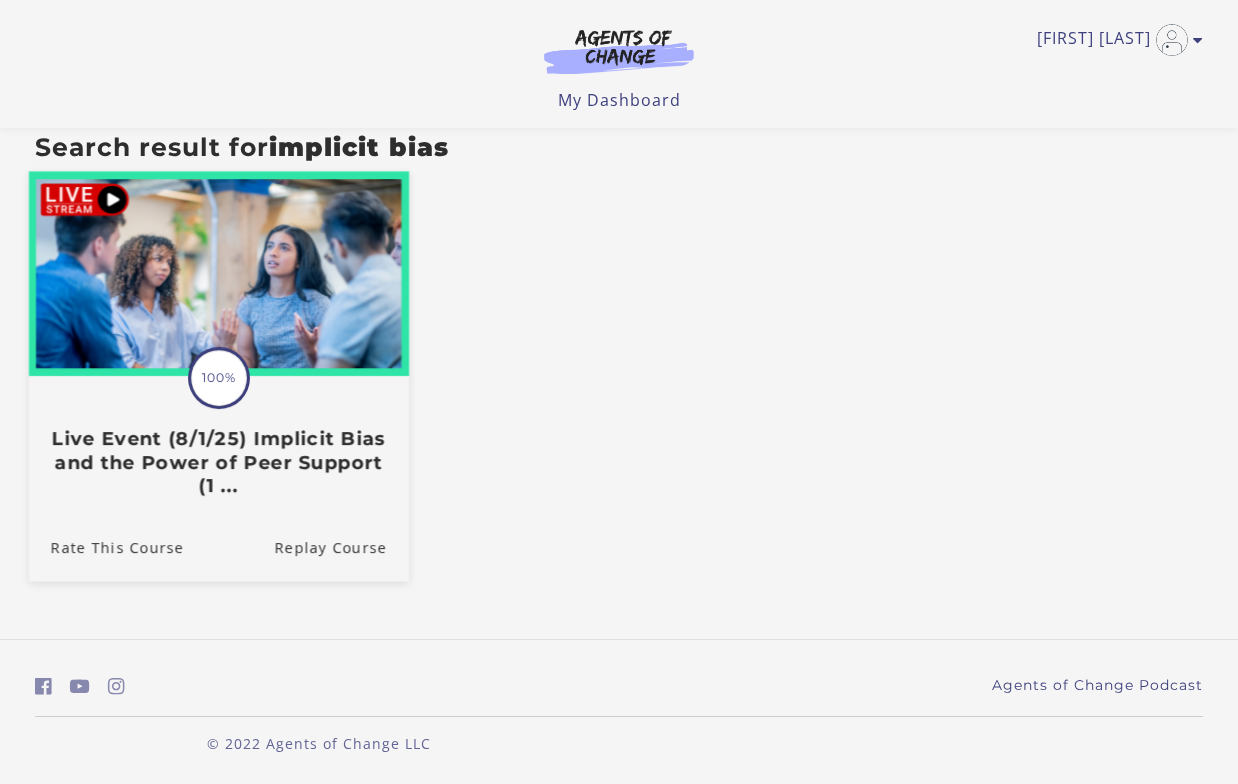 click on "Live Event (8/1/25) Implicit Bias and the Power of Peer Support (1 ..." at bounding box center [219, 463] 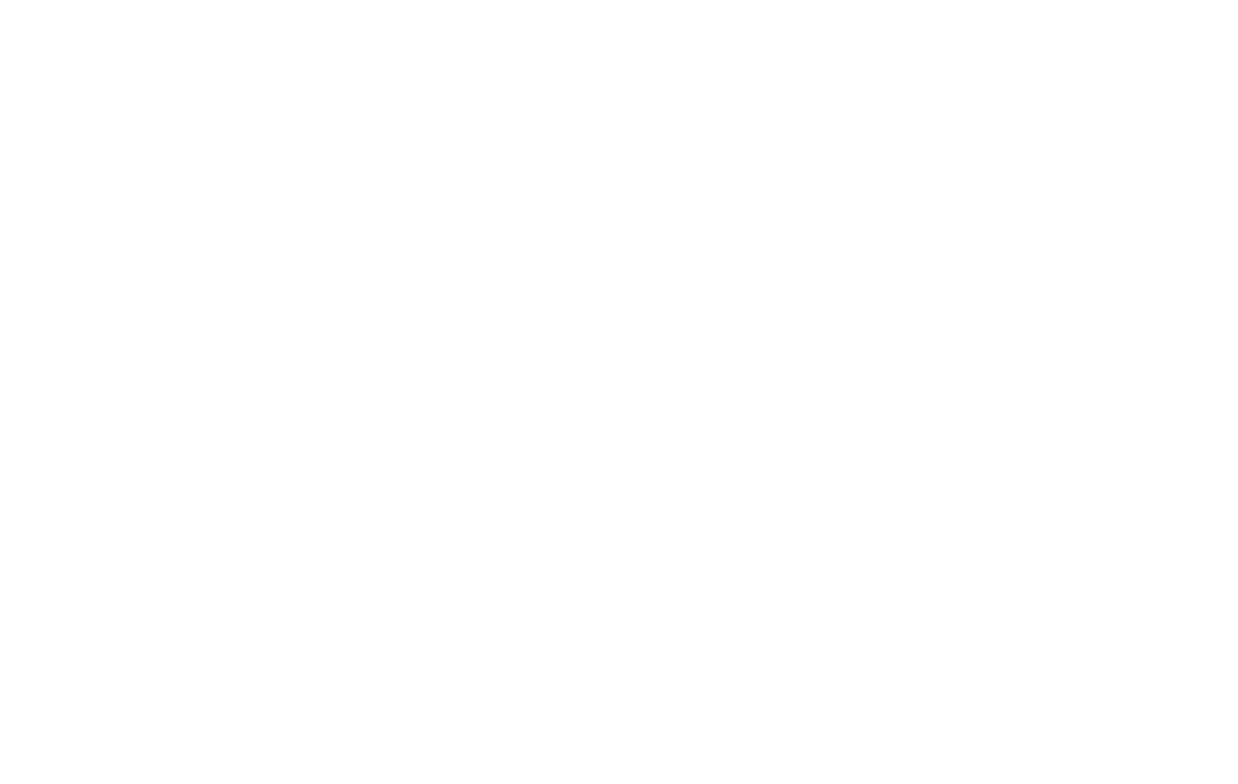 scroll, scrollTop: 0, scrollLeft: 0, axis: both 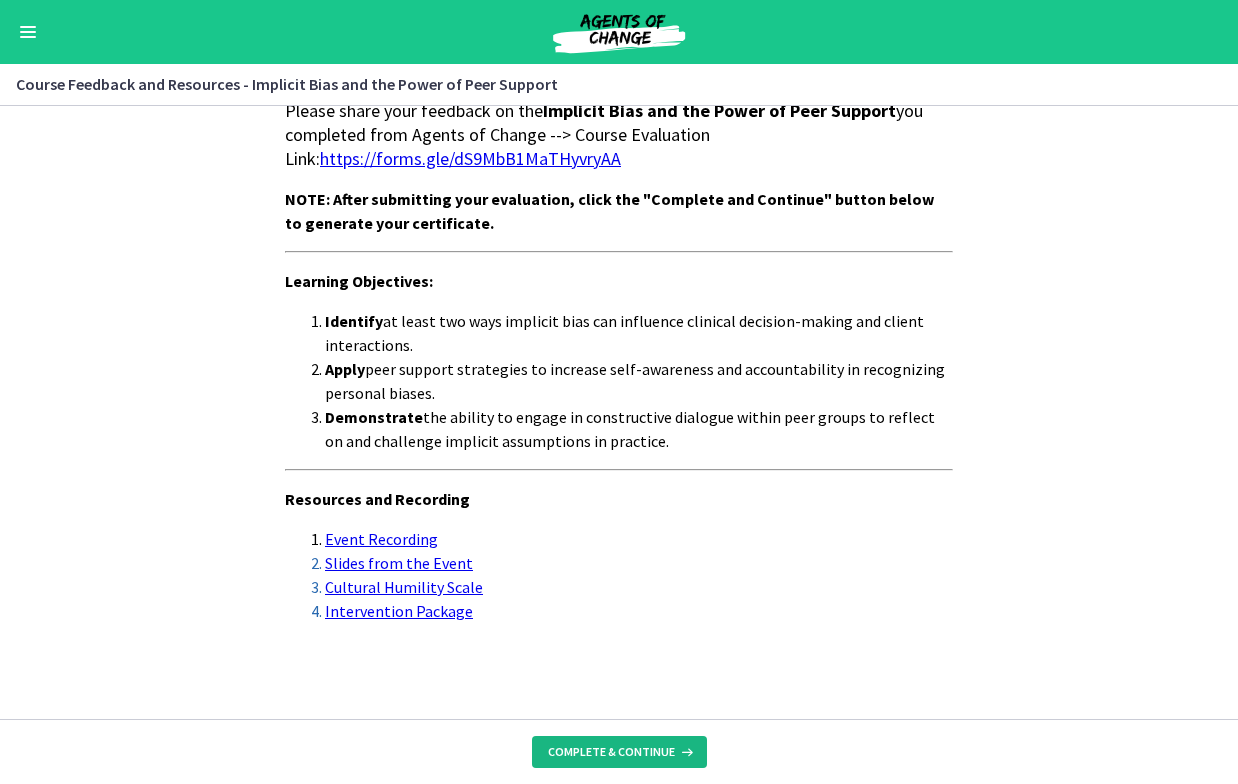 click on "Complete & continue" at bounding box center [619, 752] 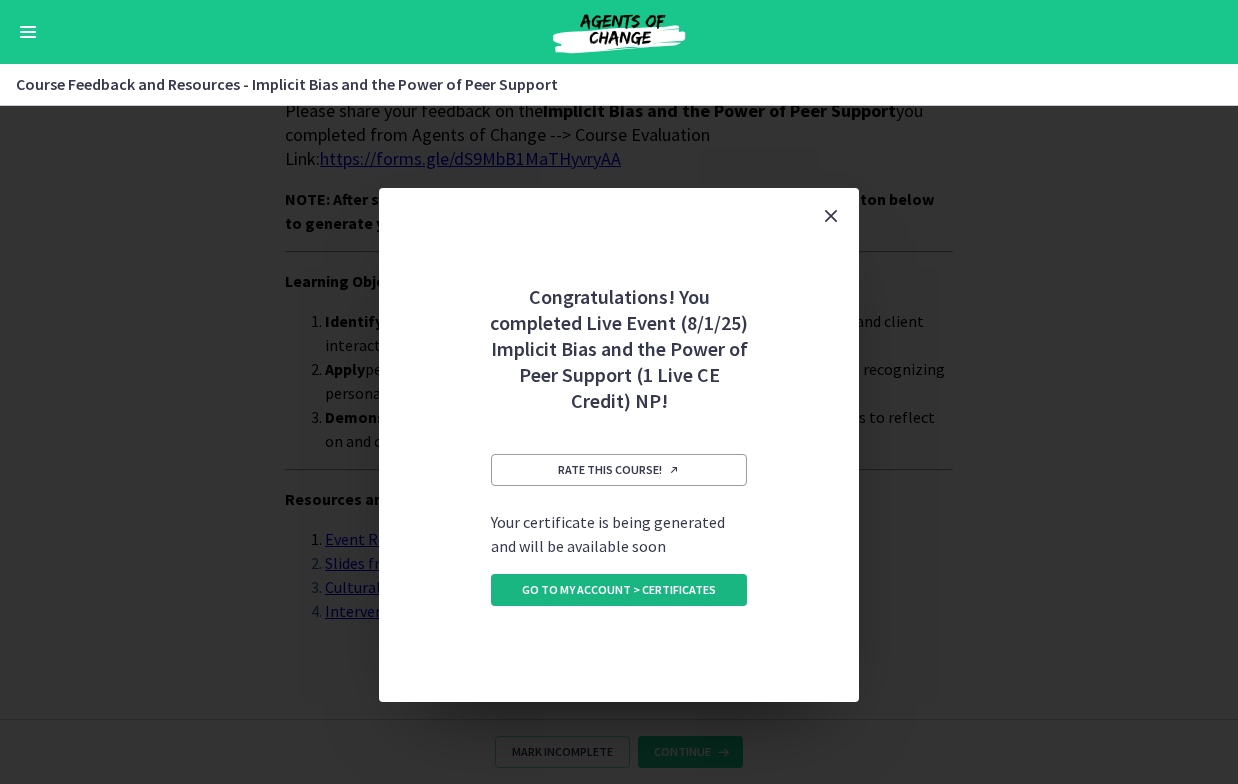 click on "Go to My Account > Certificates" at bounding box center [619, 590] 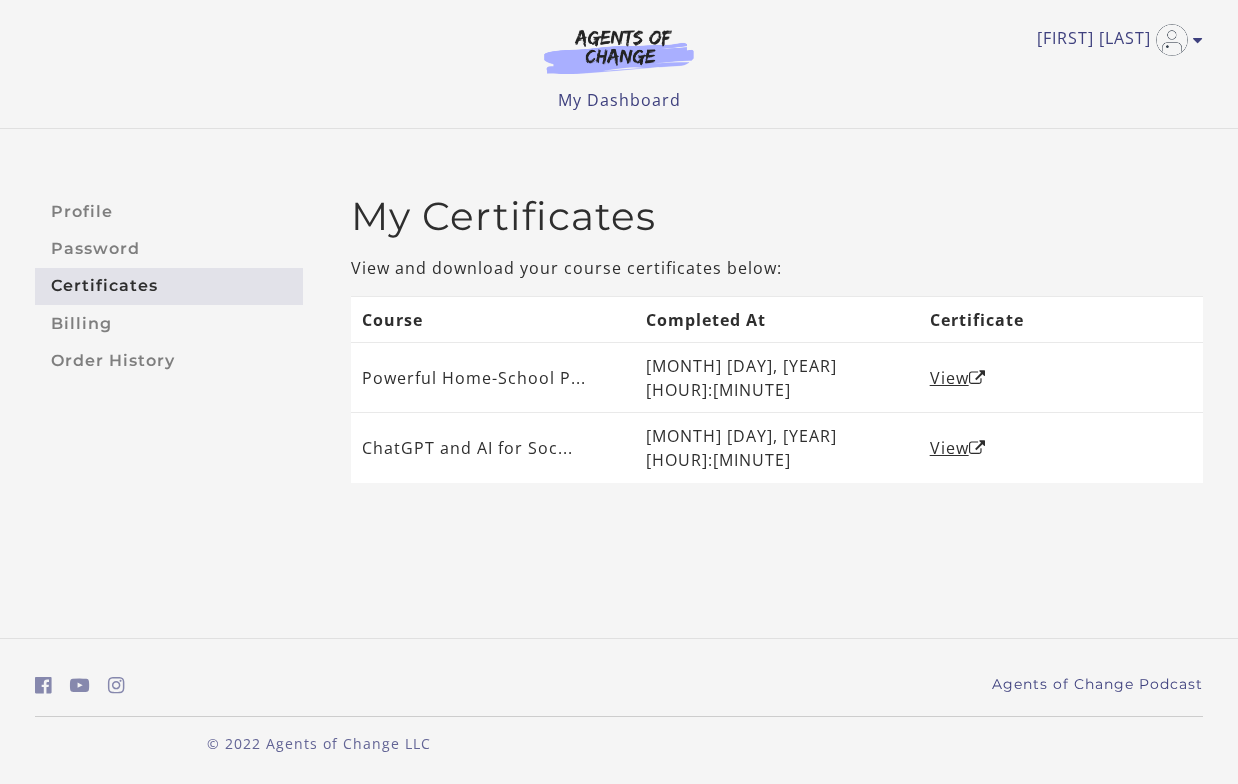 scroll, scrollTop: 0, scrollLeft: 0, axis: both 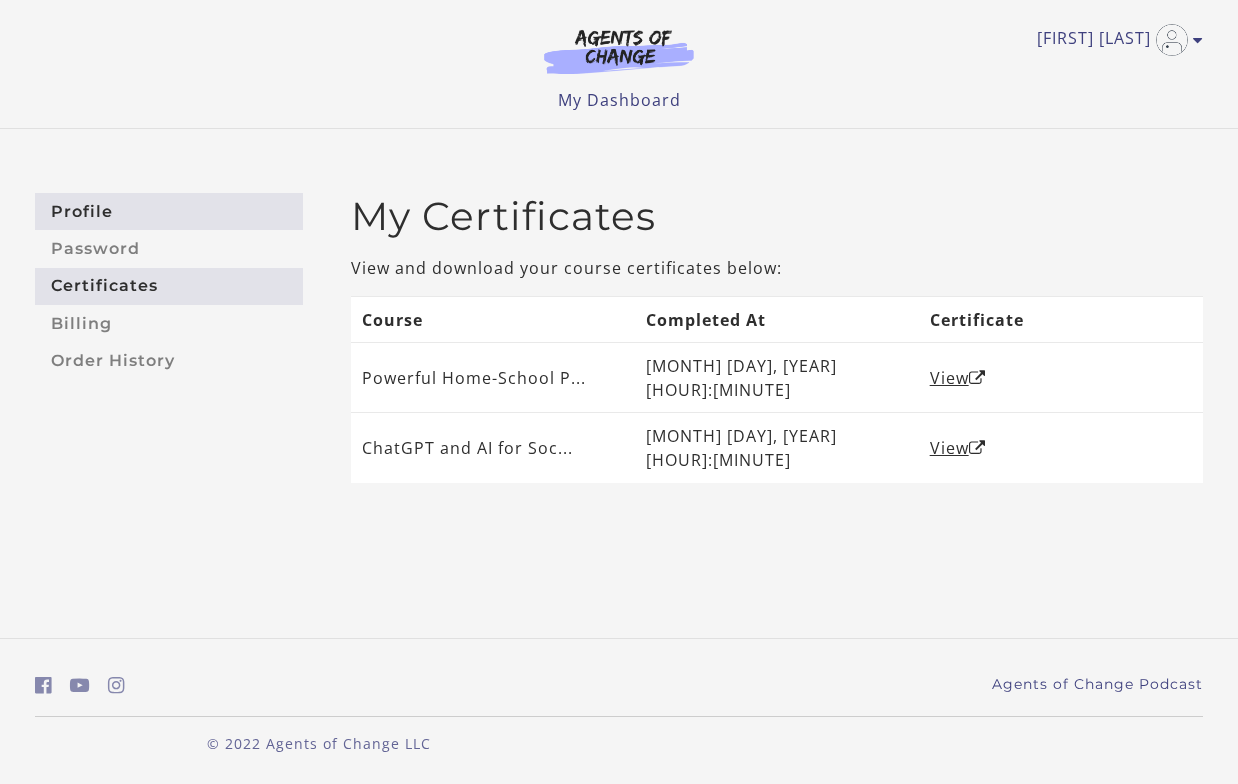 click on "Profile" at bounding box center [169, 211] 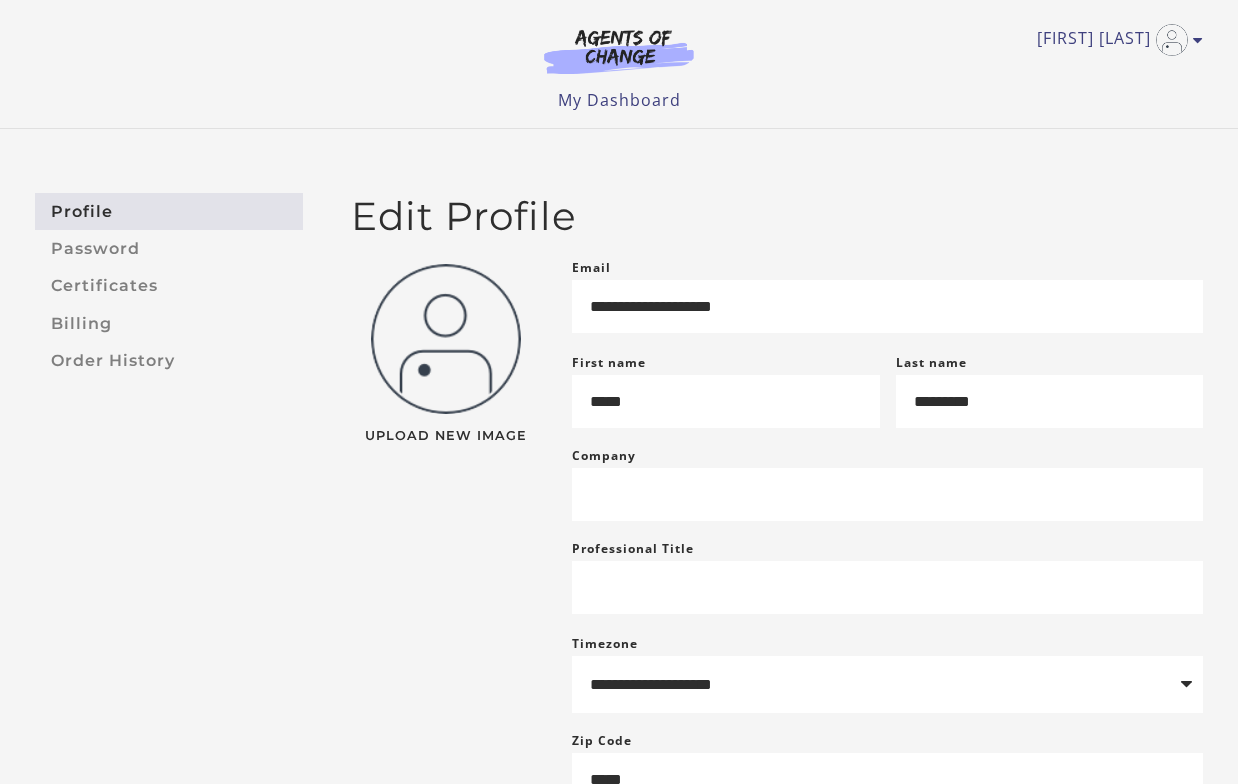 scroll, scrollTop: 0, scrollLeft: 0, axis: both 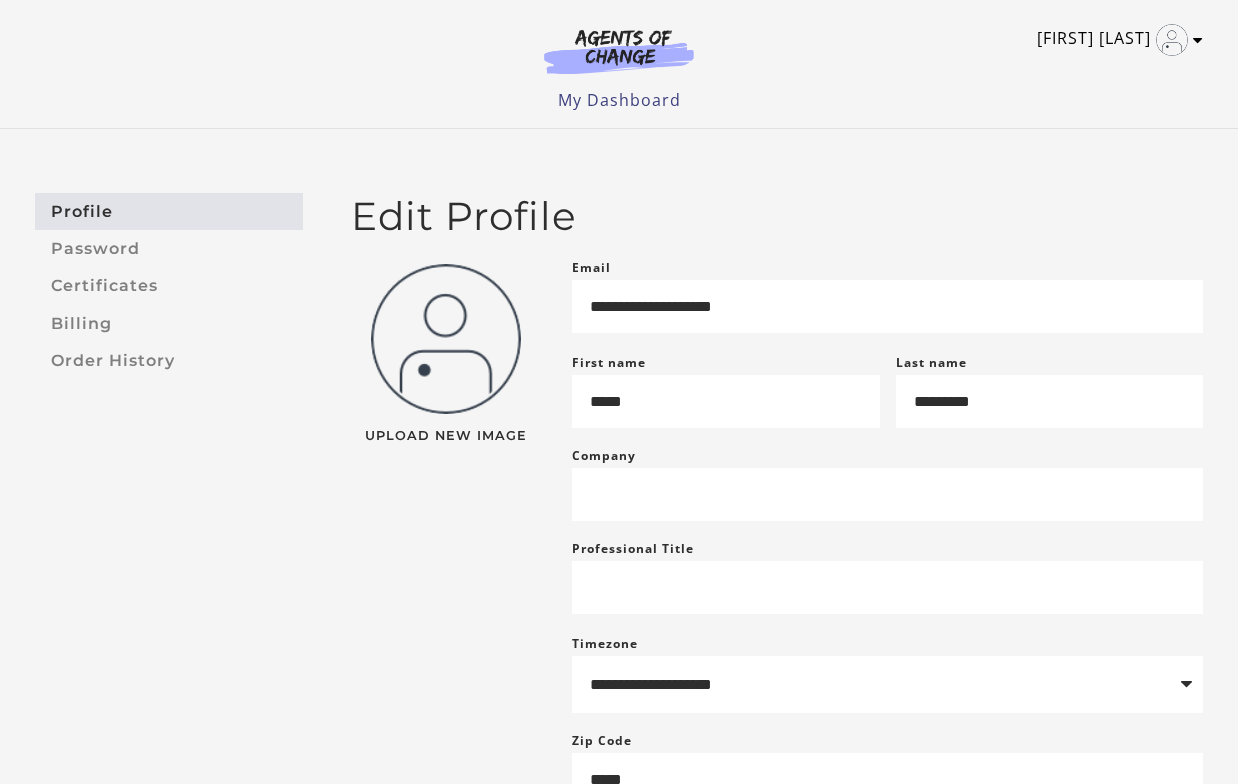 click at bounding box center [1172, 40] 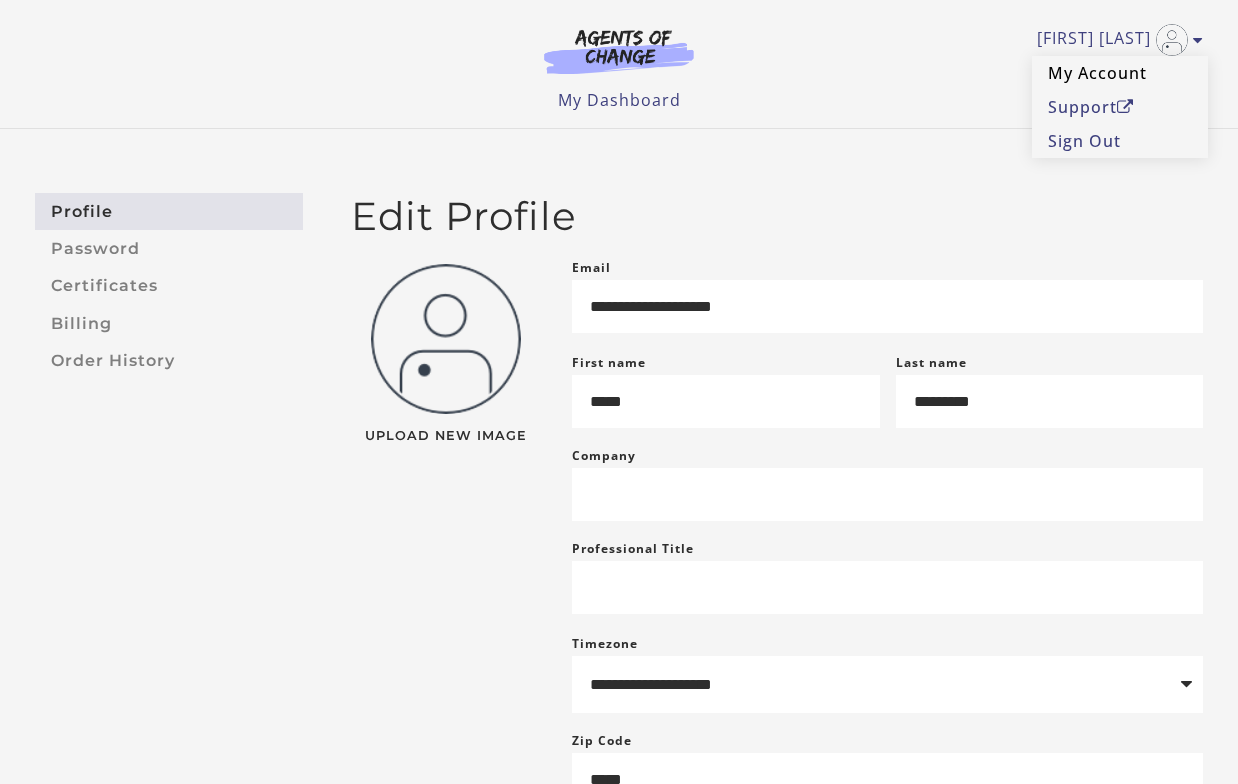click on "My Account" at bounding box center [1120, 73] 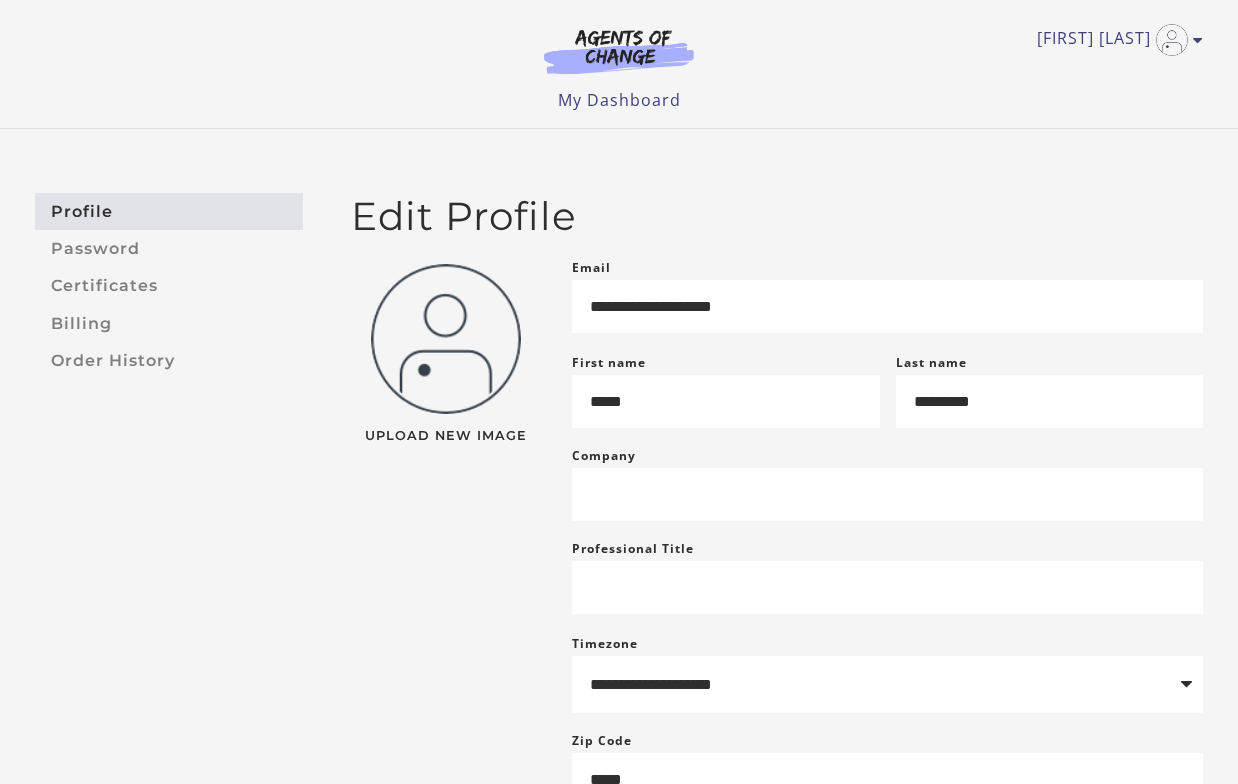 scroll, scrollTop: 0, scrollLeft: 0, axis: both 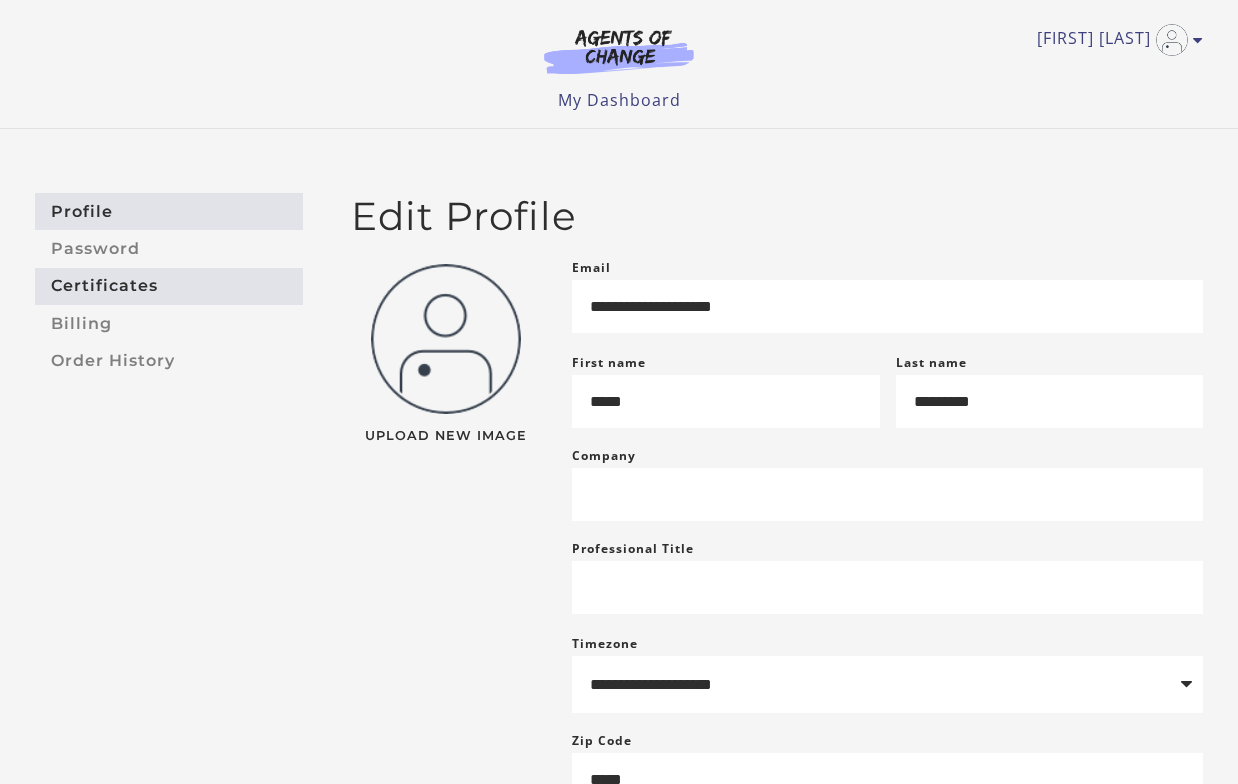 click on "Certificates" at bounding box center (169, 286) 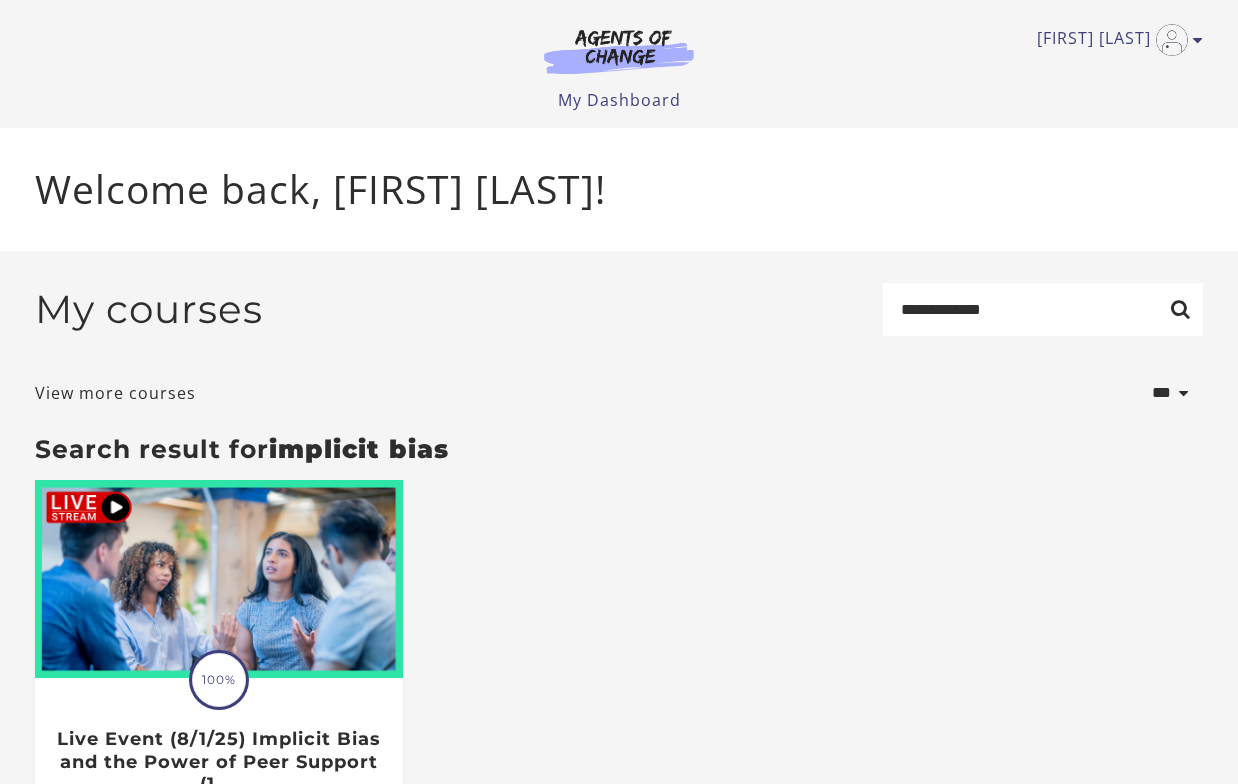 scroll, scrollTop: 0, scrollLeft: 0, axis: both 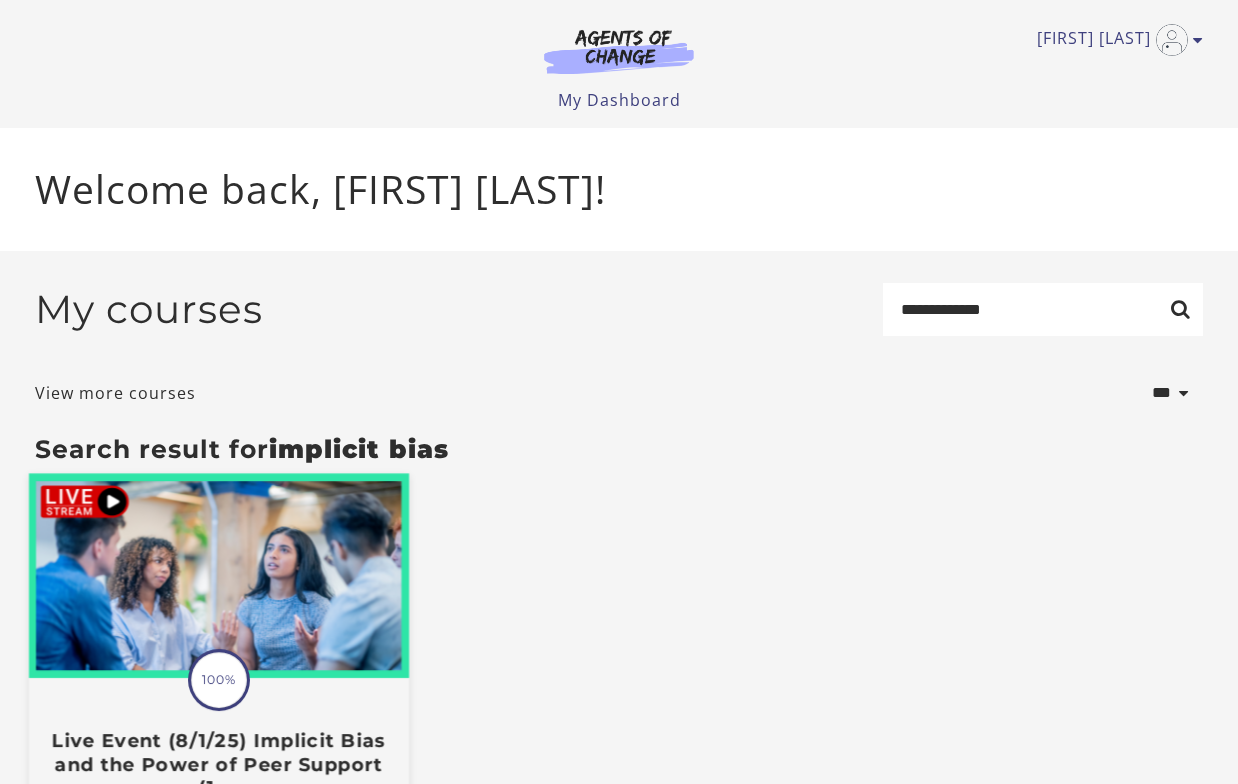 click at bounding box center [219, 576] 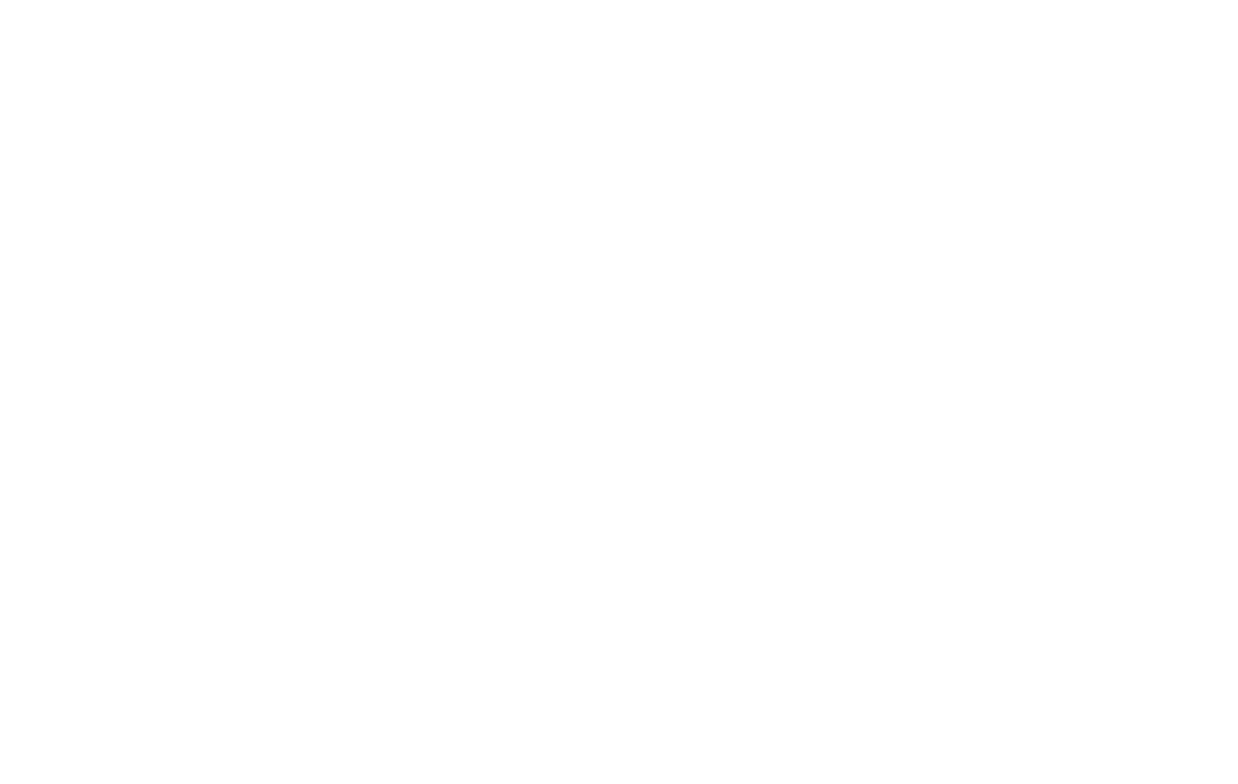 scroll, scrollTop: 0, scrollLeft: 0, axis: both 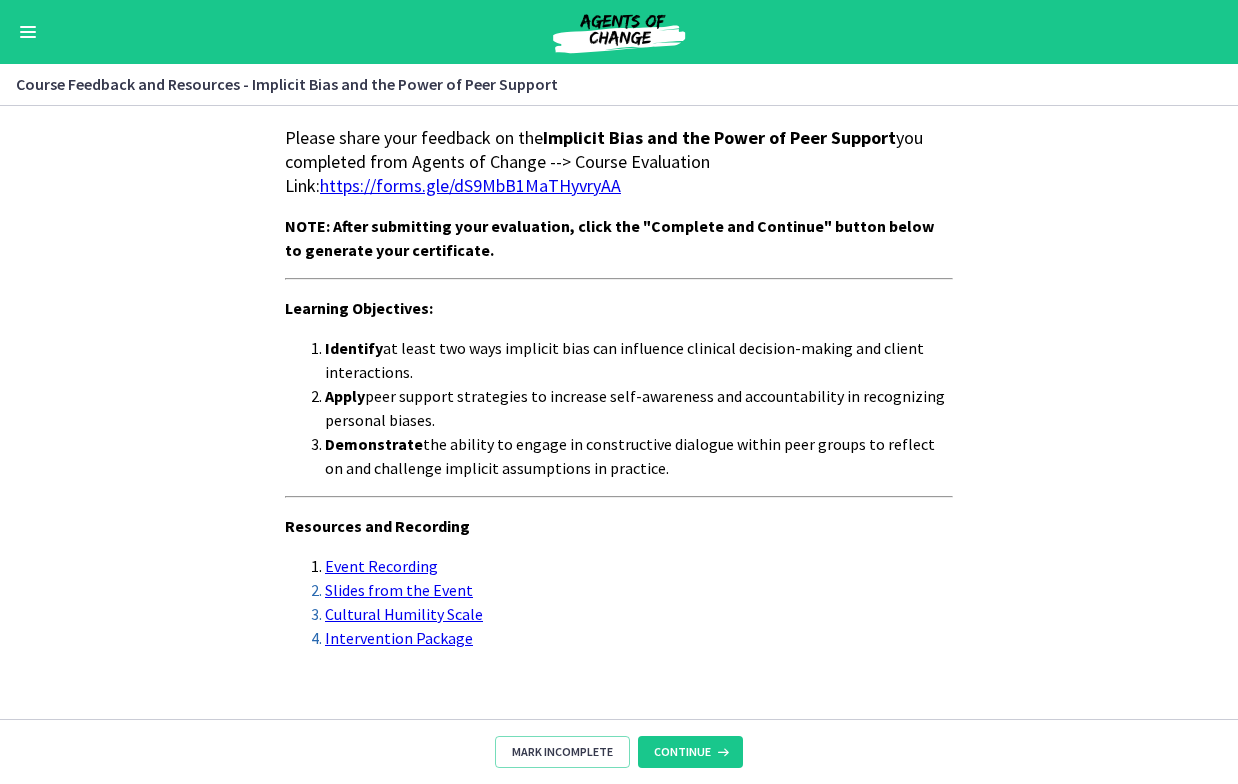 click on "https://forms.gle/dS9MbB1MaTHyvryAA" at bounding box center [470, 185] 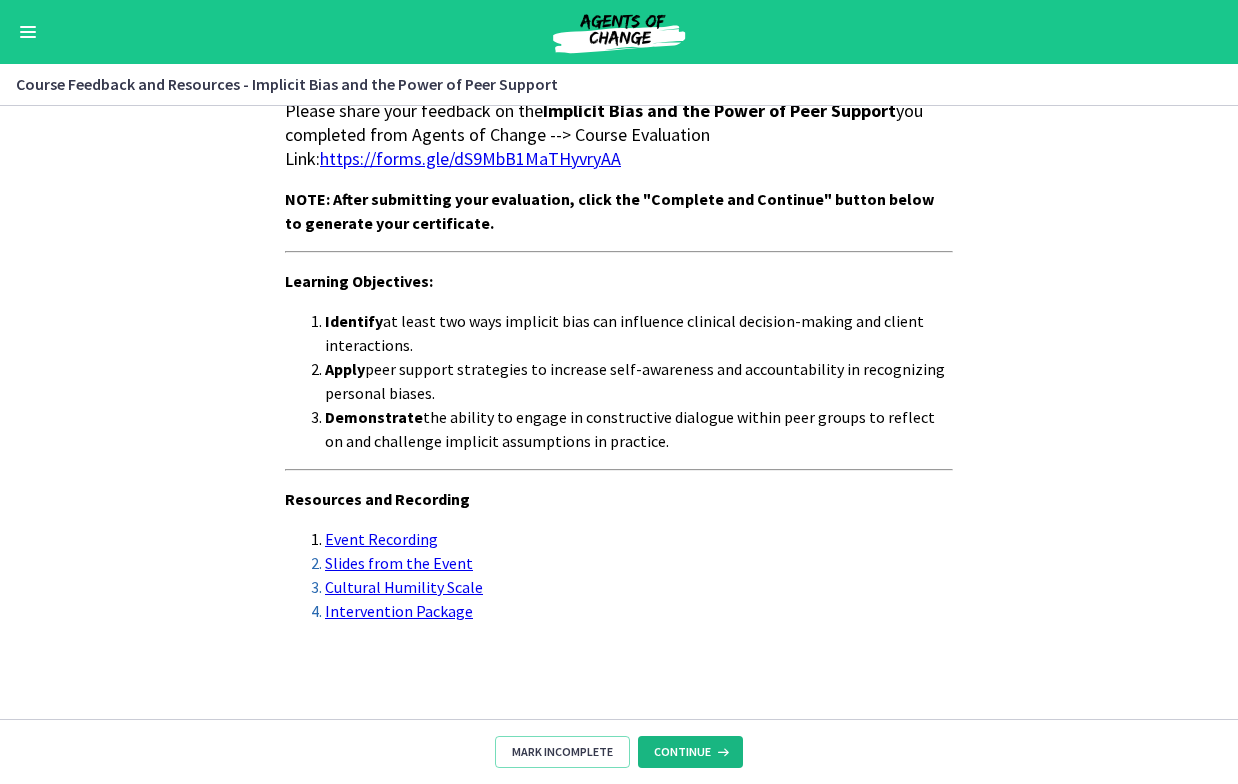 click on "Continue" at bounding box center (682, 752) 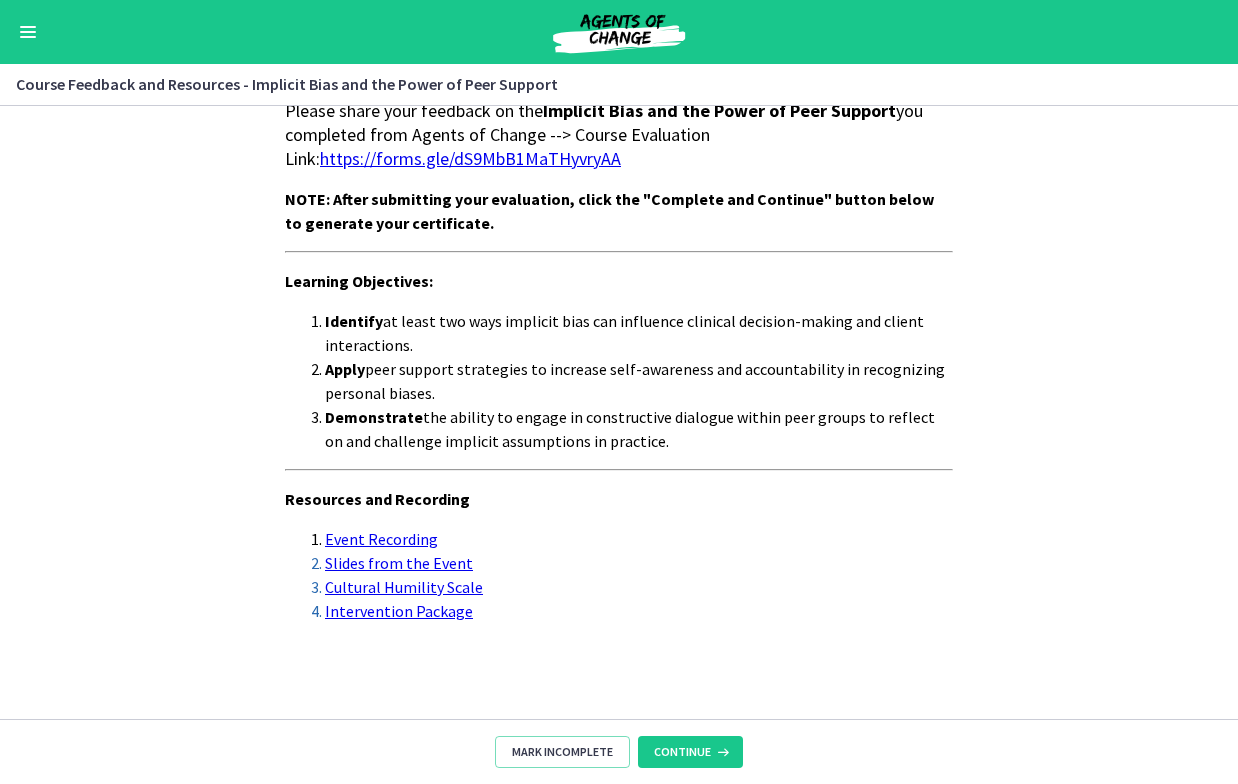 click on "Please share your feedback on the  Implicit Bias and the Power of Peer Support  you completed from Agents of Change --> Course Evaluation Link:  https://forms.gle/dS9MbB1MaTHyvryAA NOTE: After submitting your evaluation, click the "Complete and Continue" button below to generate your certificate. Learning Objectives: Identify  at least two ways implicit bias can influence clinical decision-making and client interactions. Apply  peer support strategies to increase self-awareness and accountability in recognizing personal biases. Demonstrate  the ability to engage in constructive dialogue within peer groups to reflect on and challenge implicit assumptions in practice. Resources and Recording Event Recording Slides from the Event Cultural Humility Scale Intervention Package" 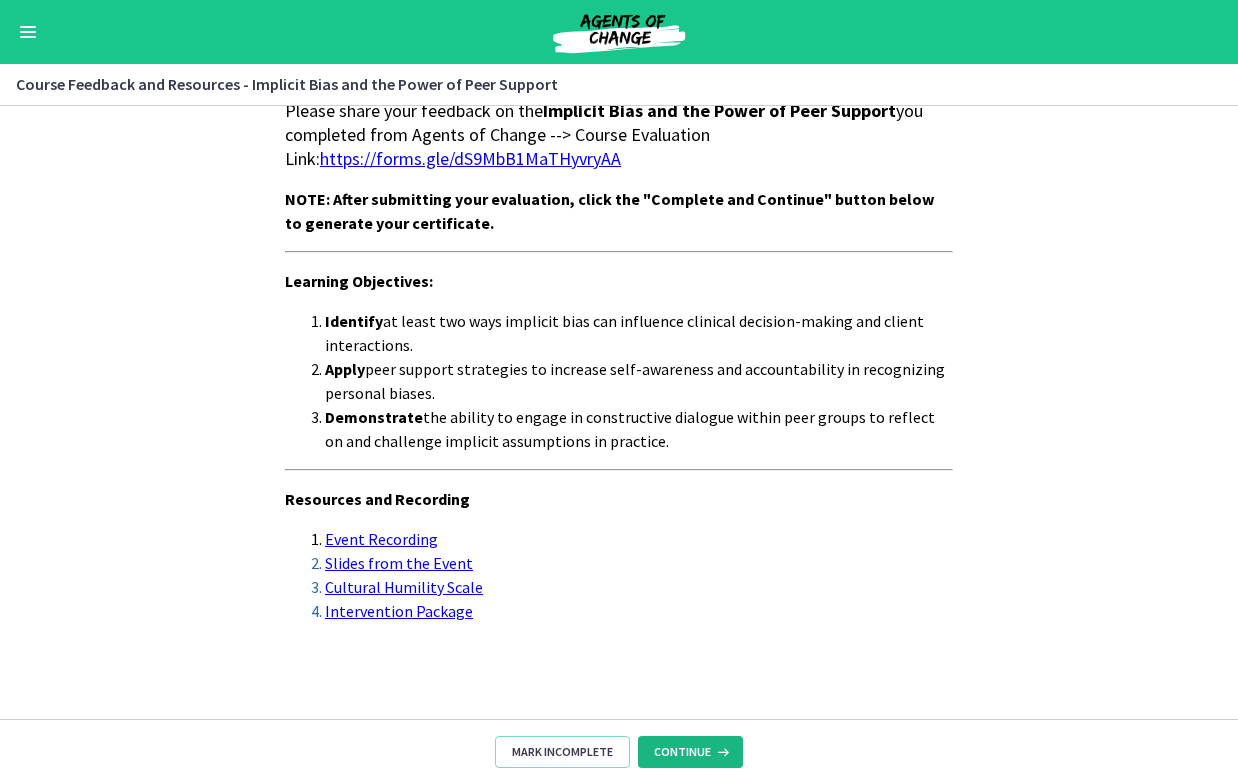 click on "Continue" at bounding box center [682, 752] 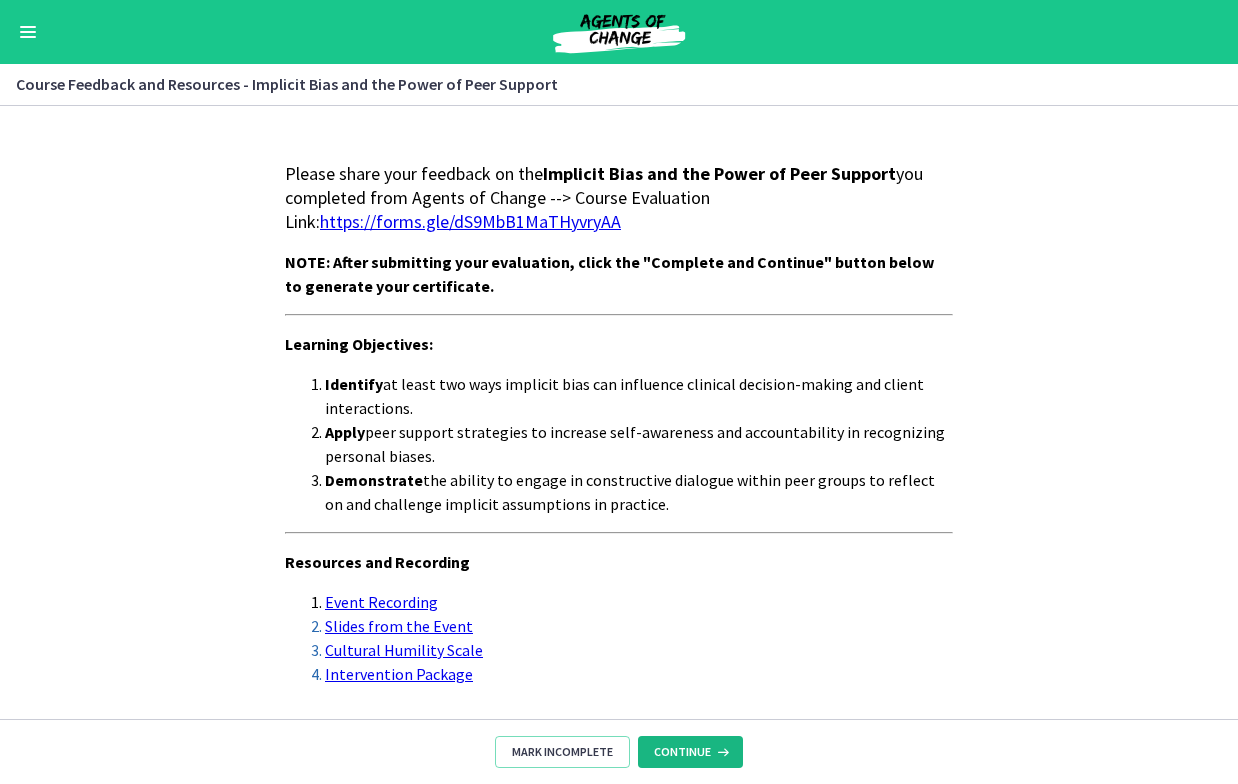 scroll, scrollTop: 64, scrollLeft: 0, axis: vertical 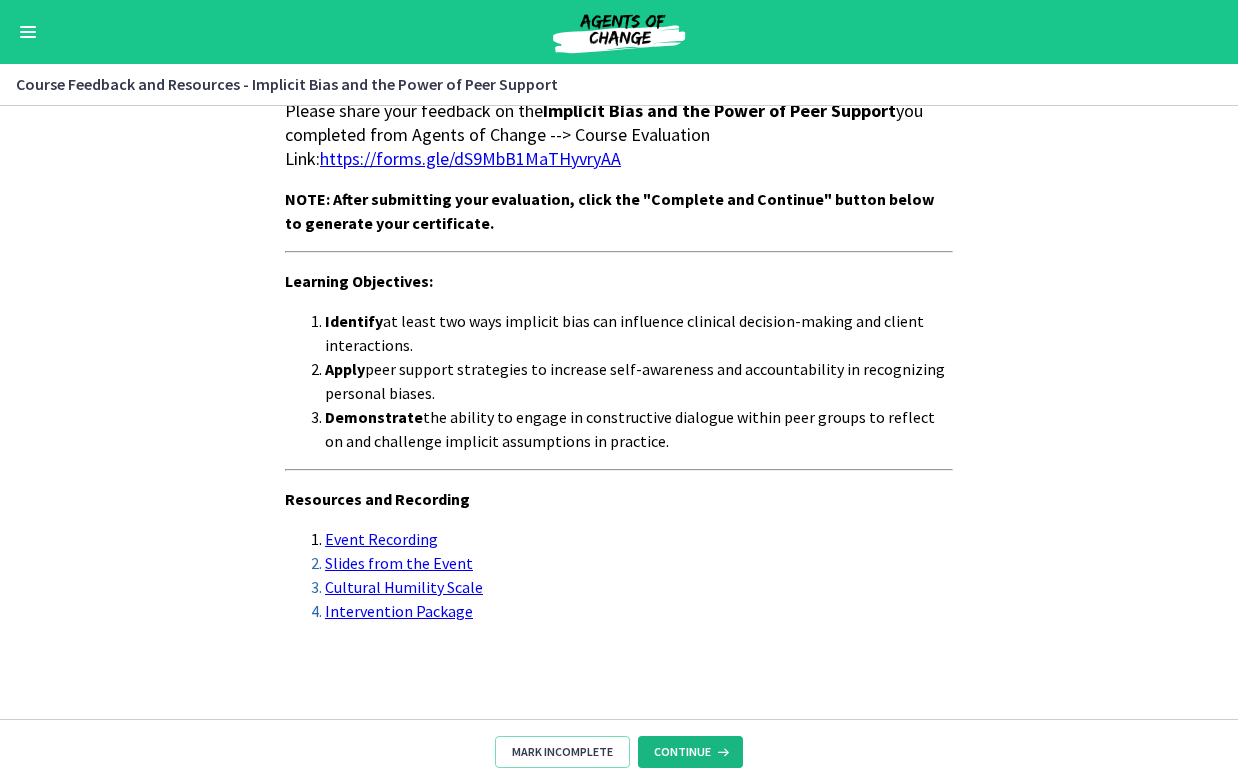 click on "Continue" at bounding box center (682, 752) 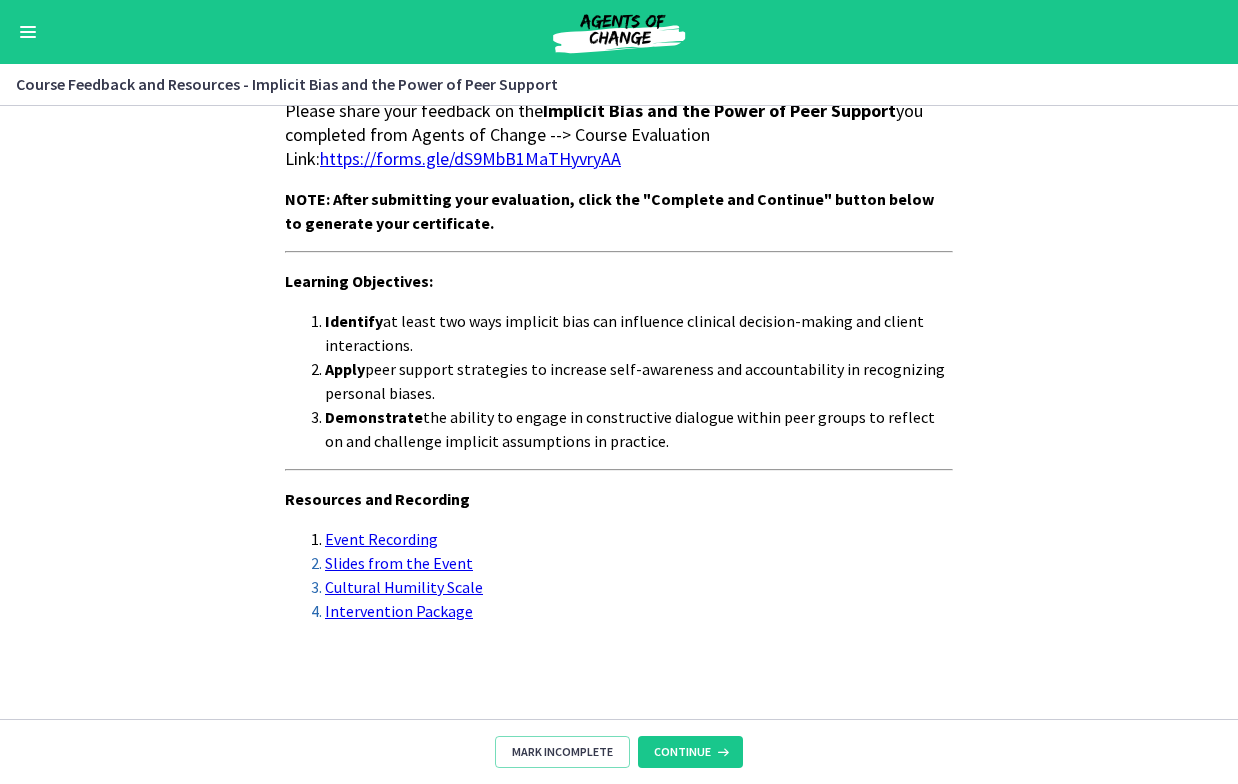 click on "Apply  peer support strategies to increase self-awareness and accountability in recognizing personal biases." at bounding box center [639, 381] 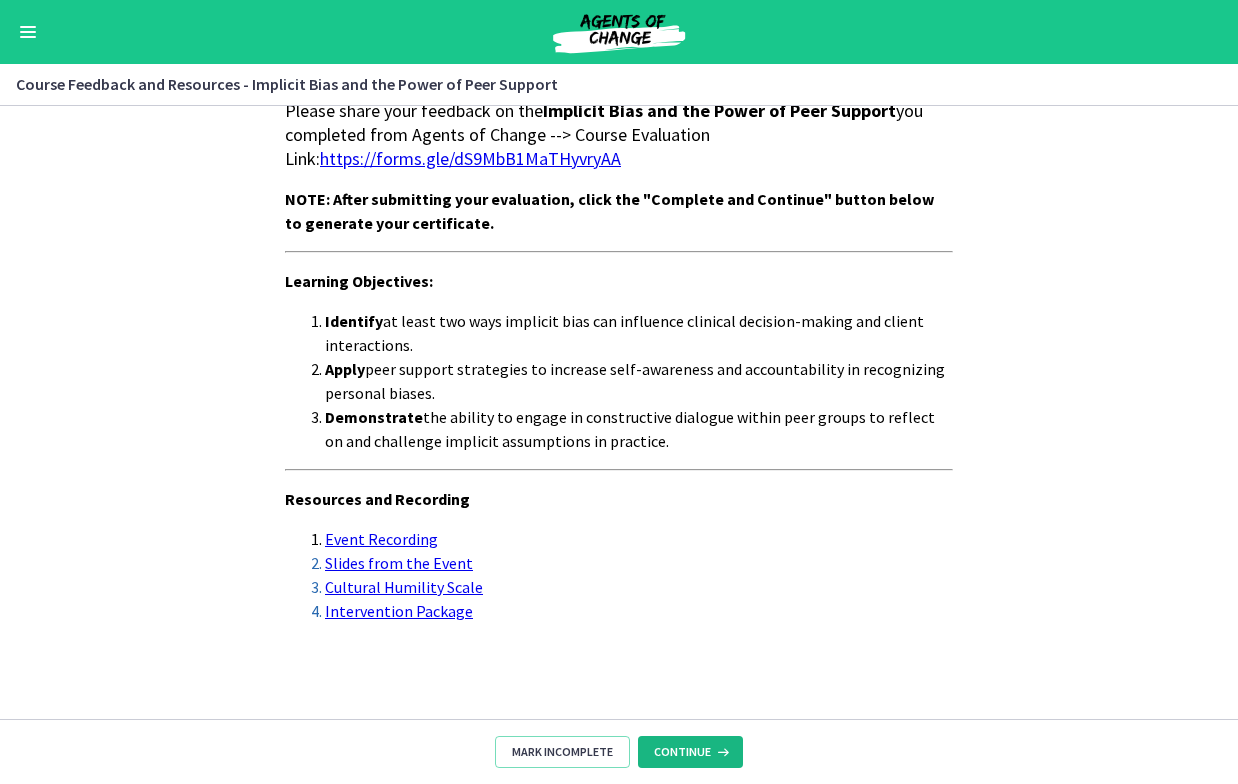 click on "Continue" at bounding box center (682, 752) 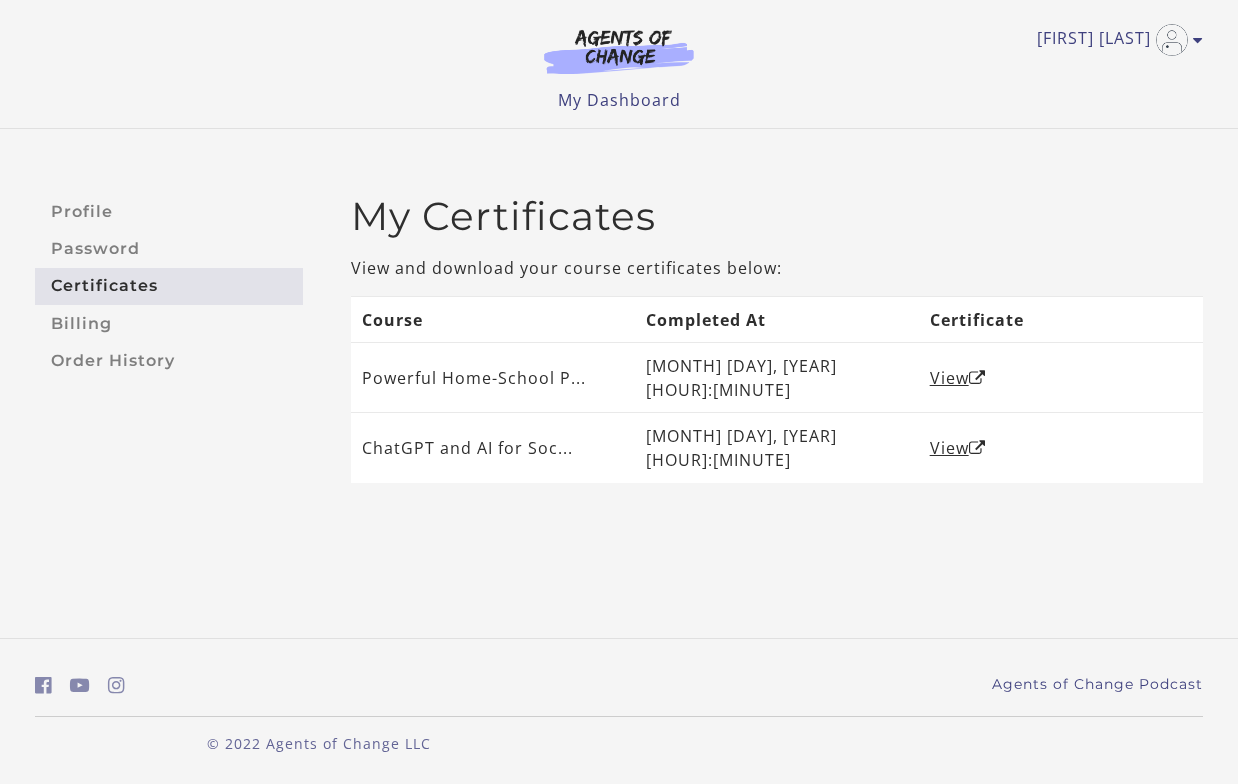 scroll, scrollTop: 0, scrollLeft: 0, axis: both 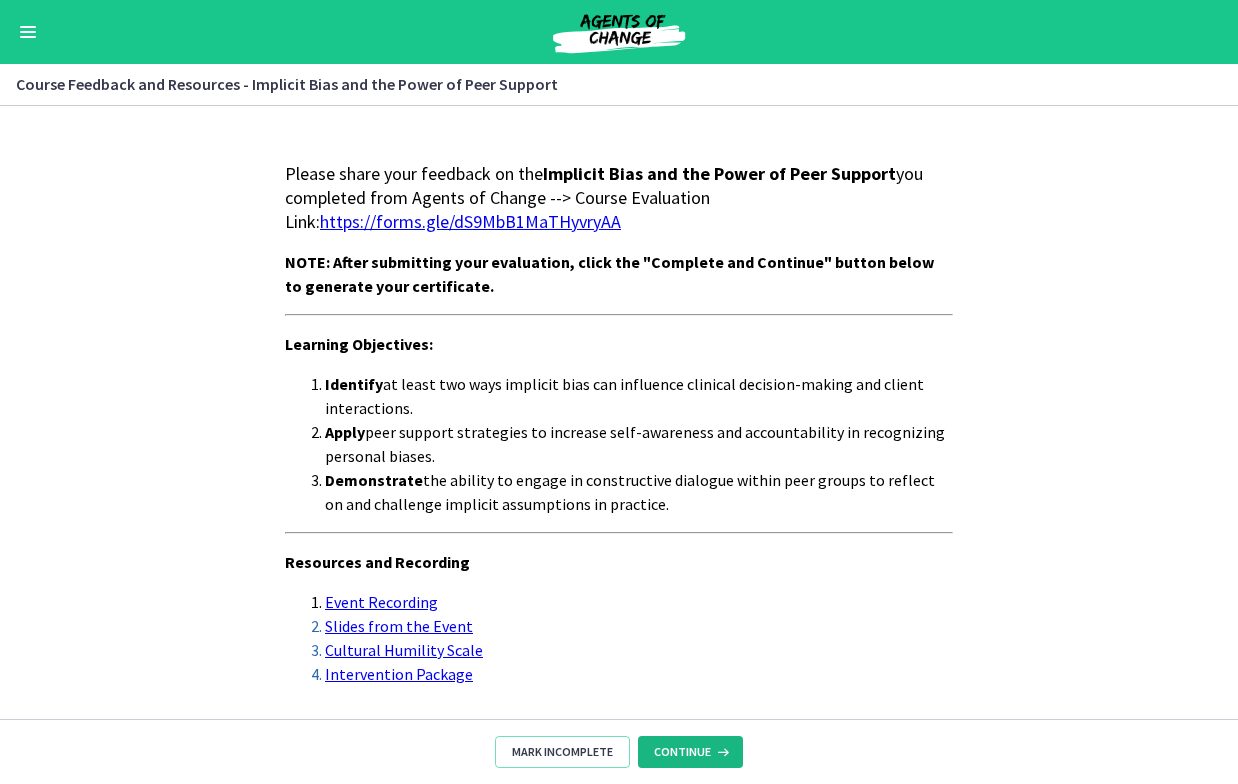 click on "Continue" at bounding box center [682, 752] 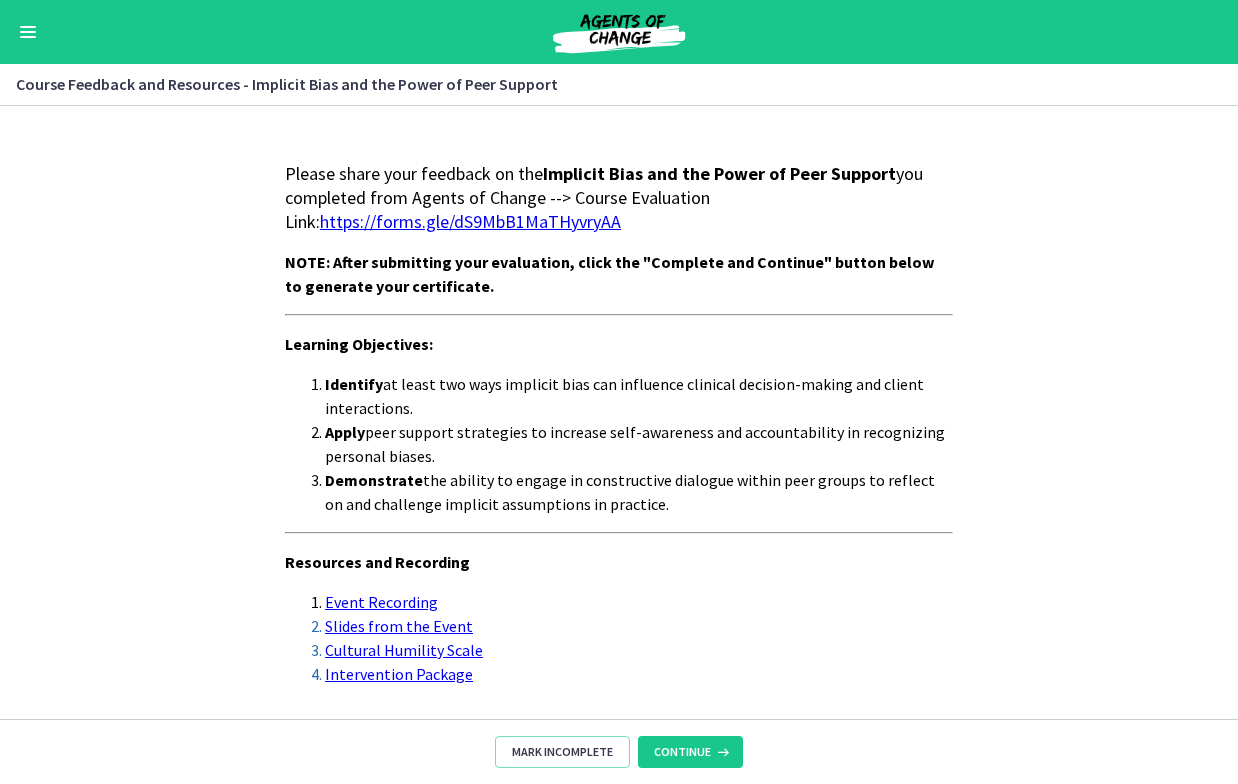 click on "Mark Incomplete
Continue" at bounding box center [619, 751] 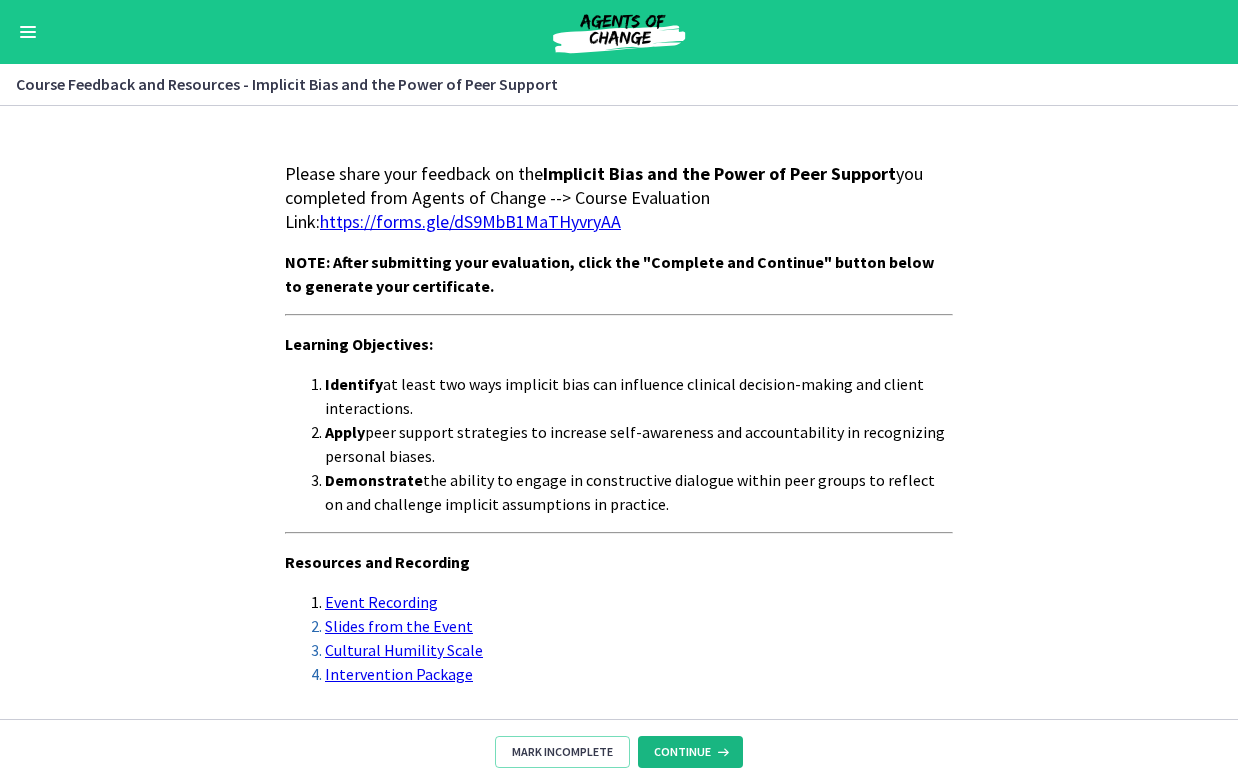 click on "Continue" at bounding box center (690, 752) 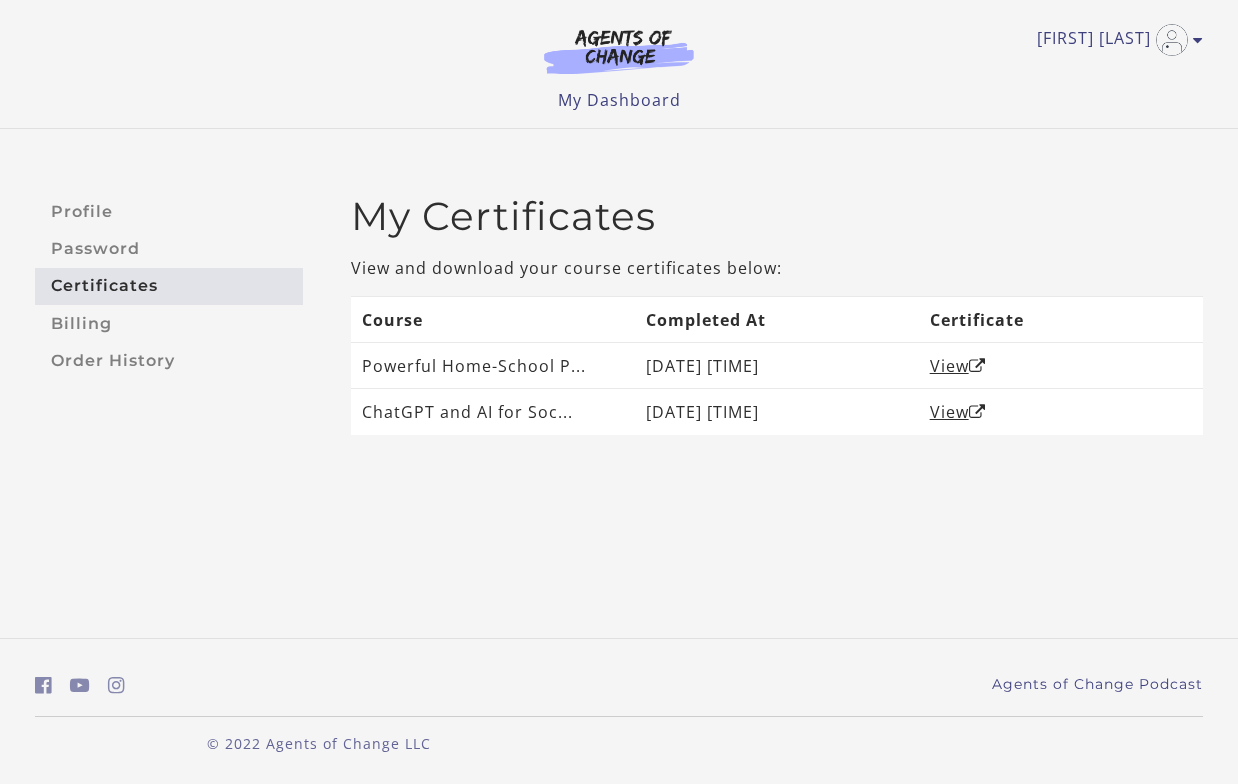 scroll, scrollTop: 0, scrollLeft: 0, axis: both 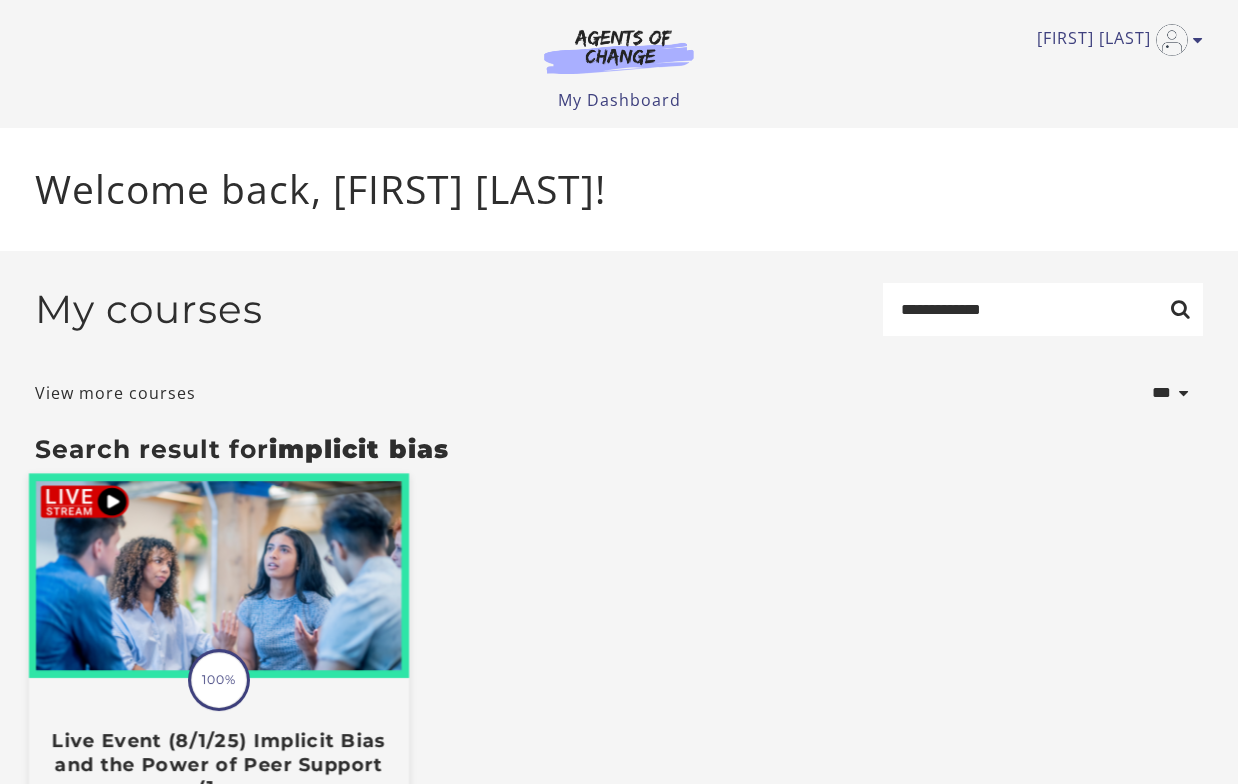 click at bounding box center (219, 576) 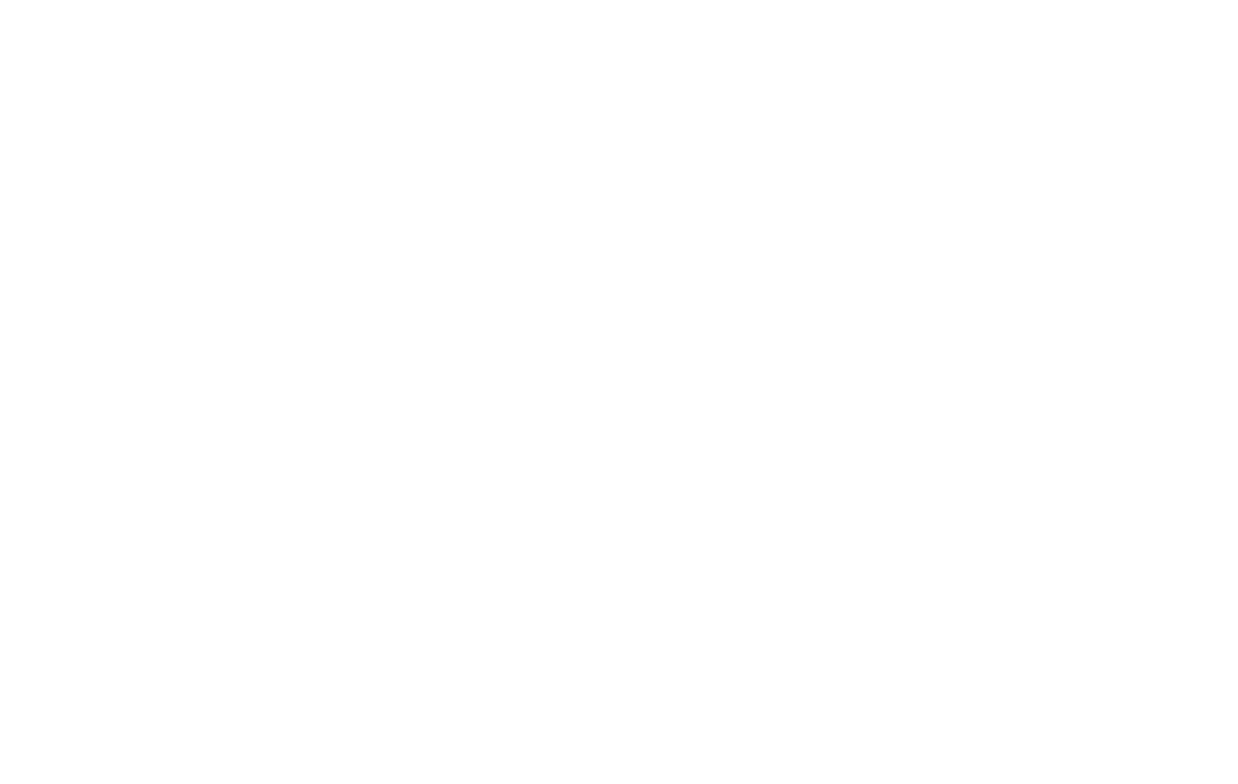 scroll, scrollTop: 0, scrollLeft: 0, axis: both 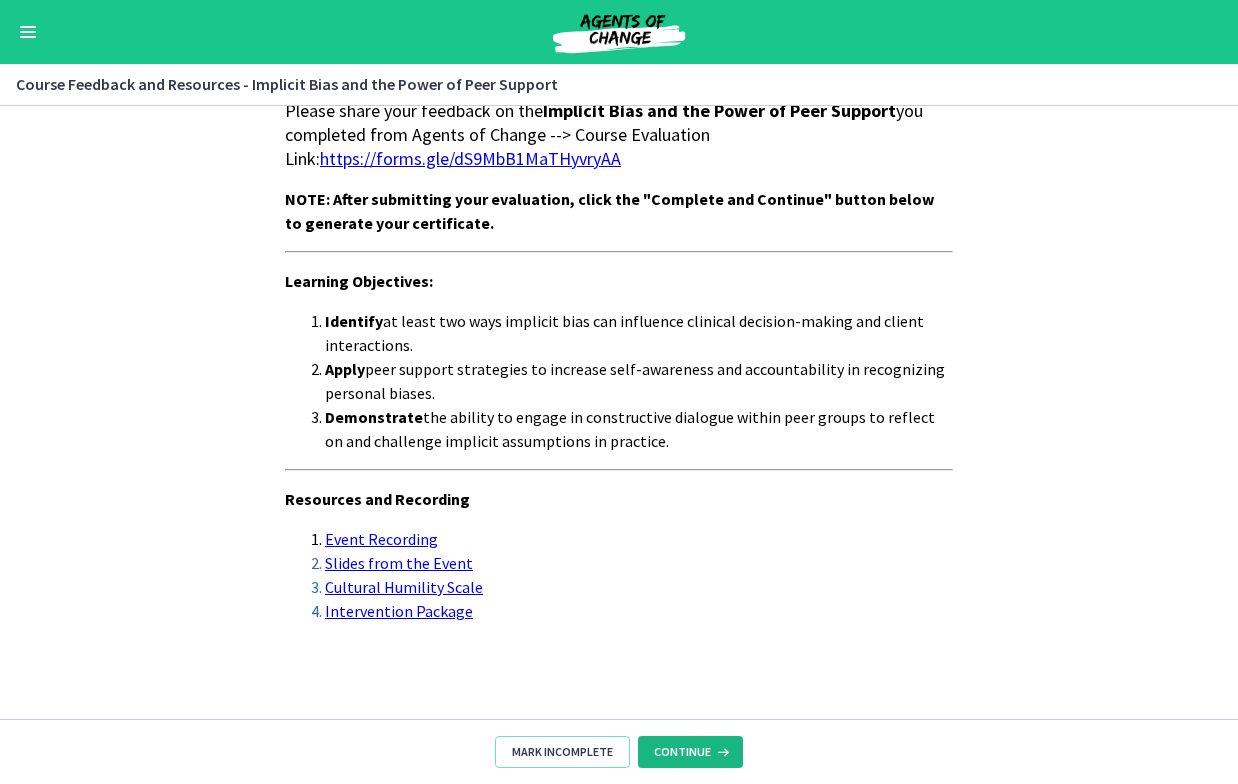 click on "Continue" at bounding box center [682, 752] 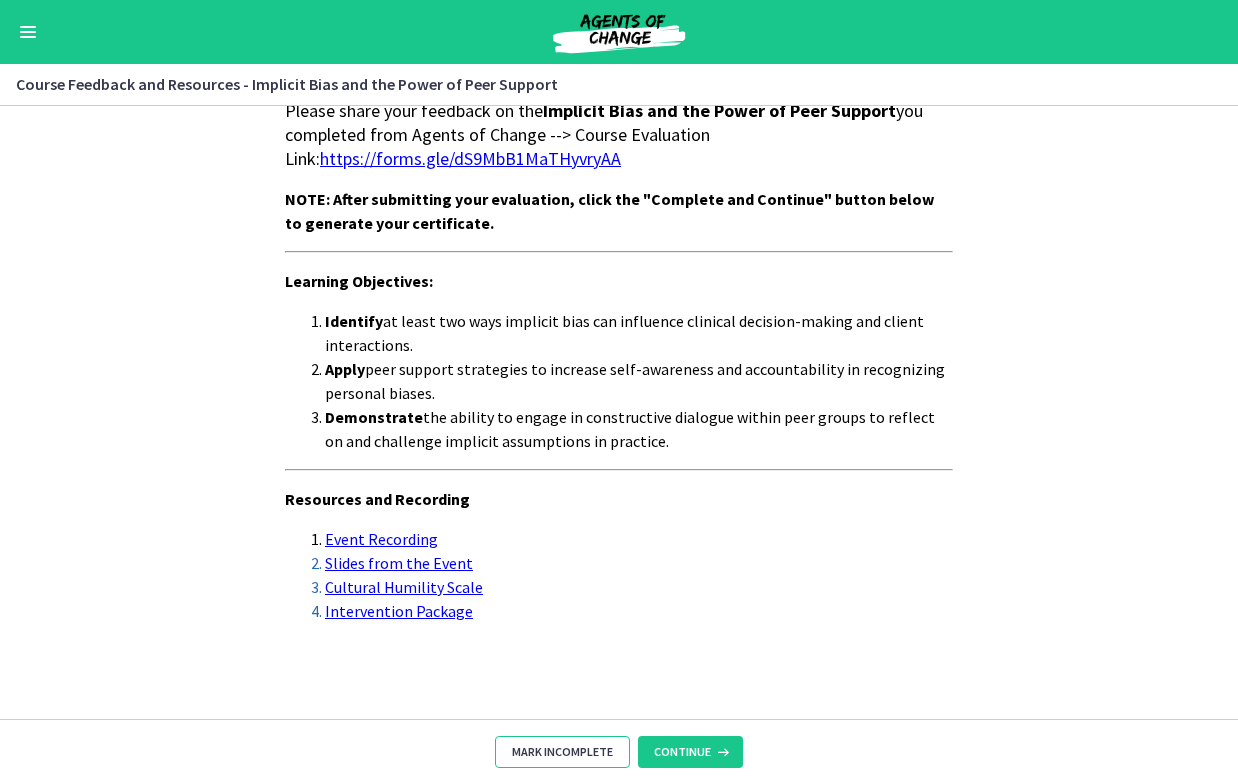 click on "Mark Incomplete" at bounding box center [562, 752] 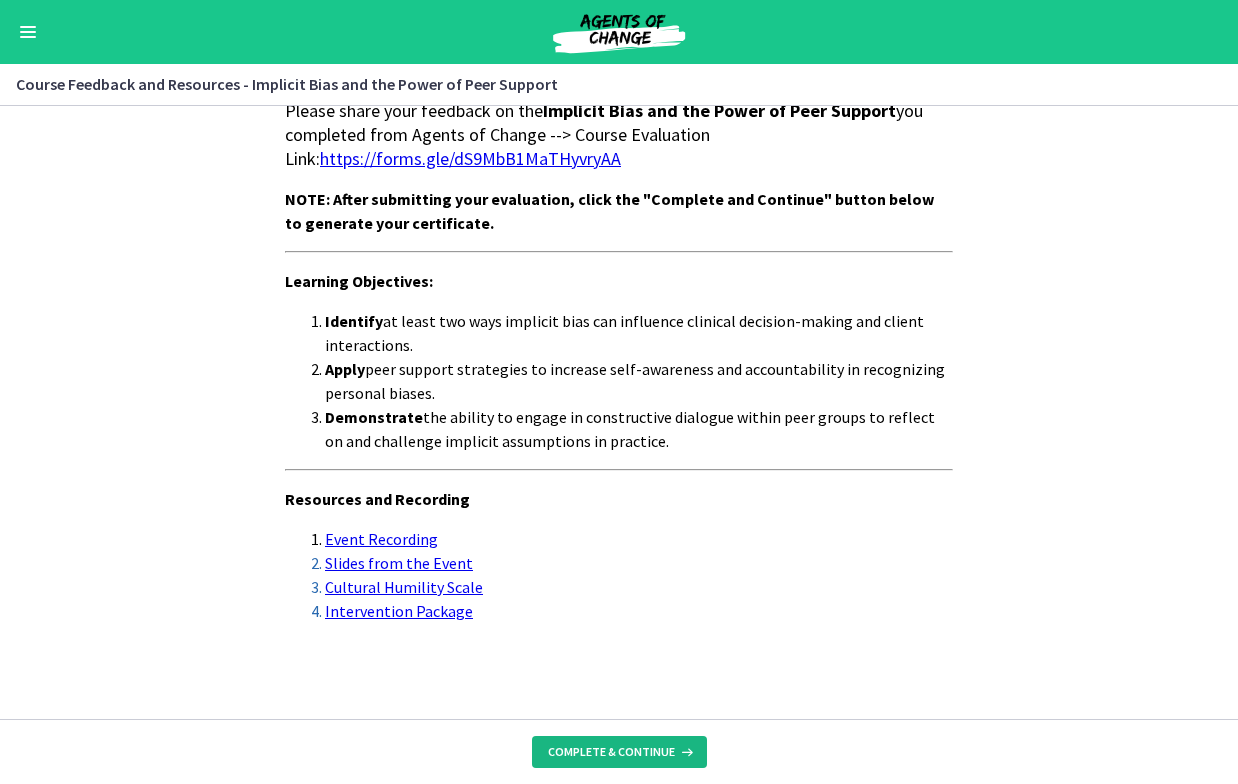 click on "Complete & continue" at bounding box center [611, 752] 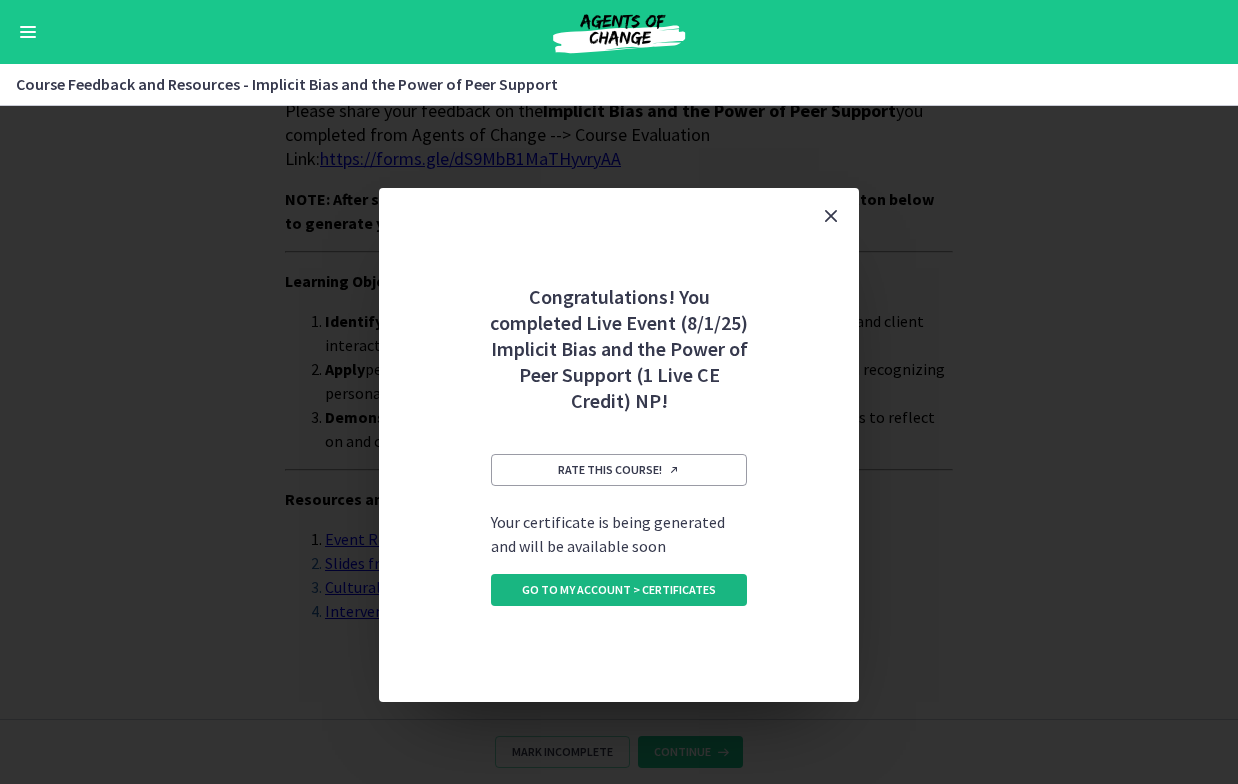 click on "Go to My Account > Certificates" at bounding box center [619, 590] 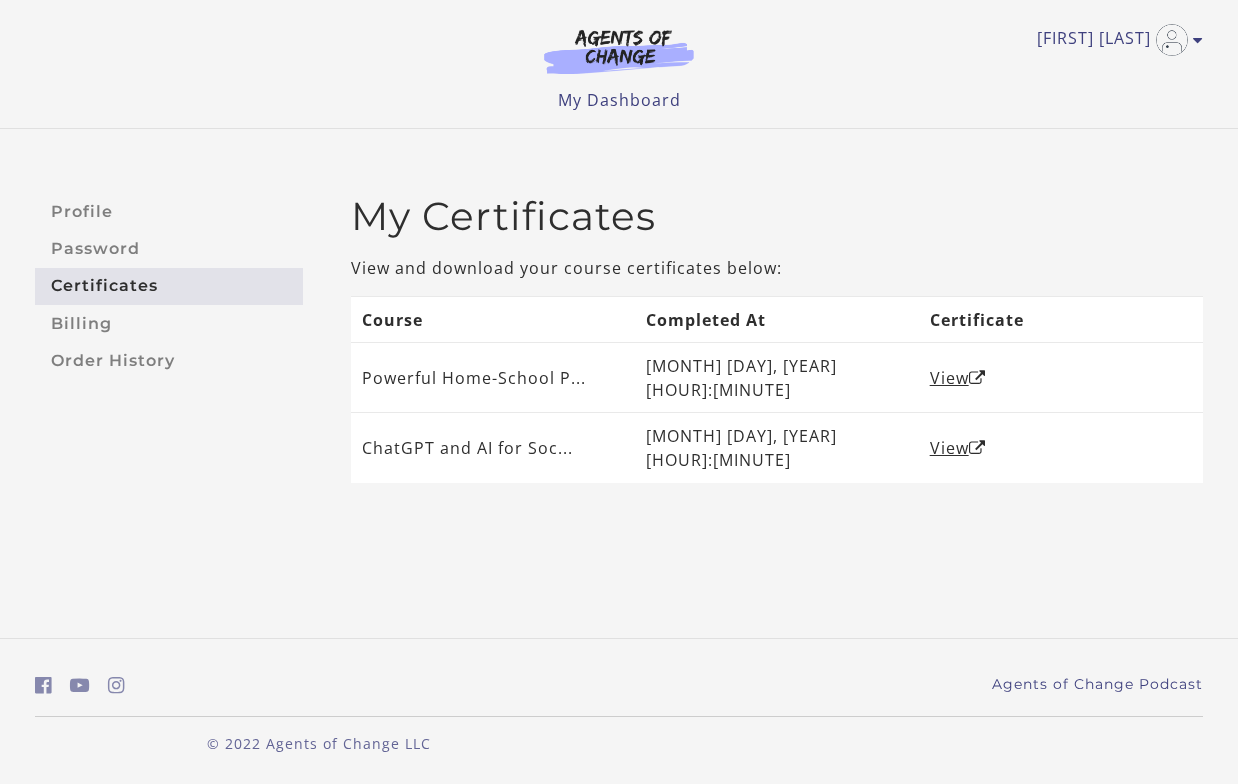 scroll, scrollTop: 0, scrollLeft: 0, axis: both 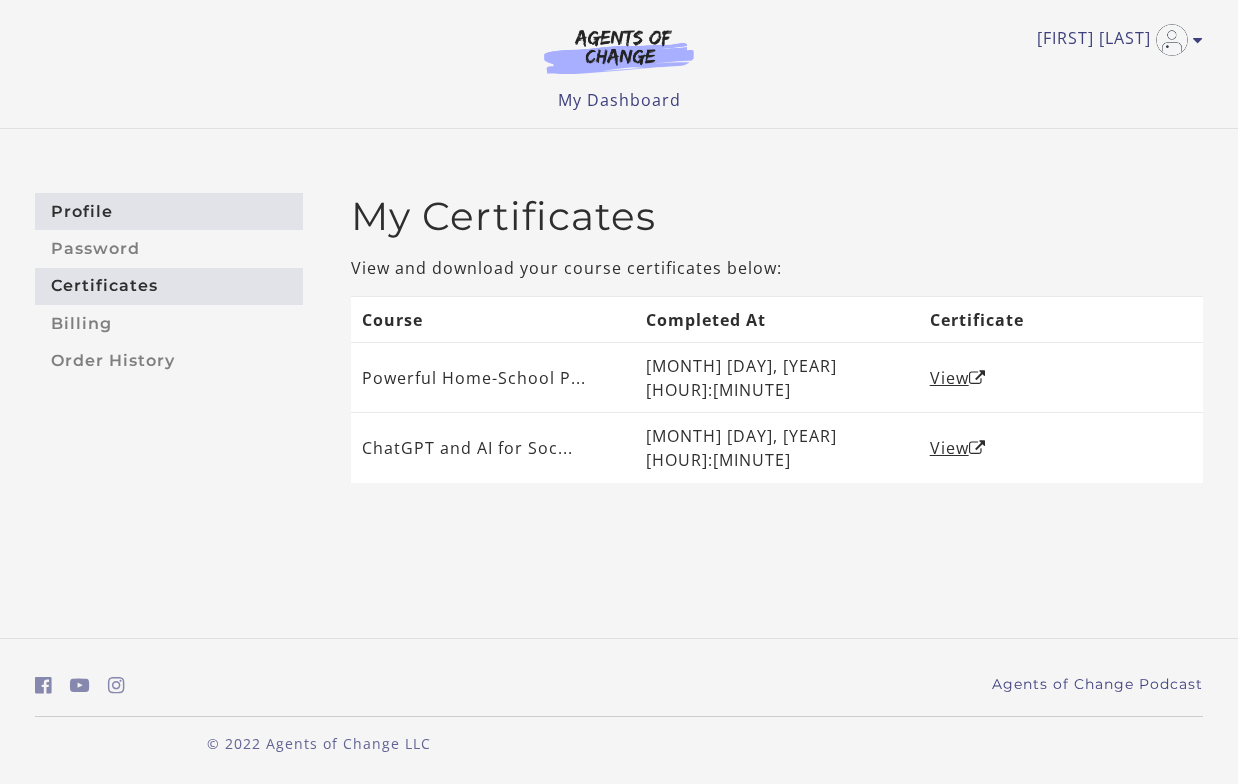 click on "Profile" at bounding box center (169, 211) 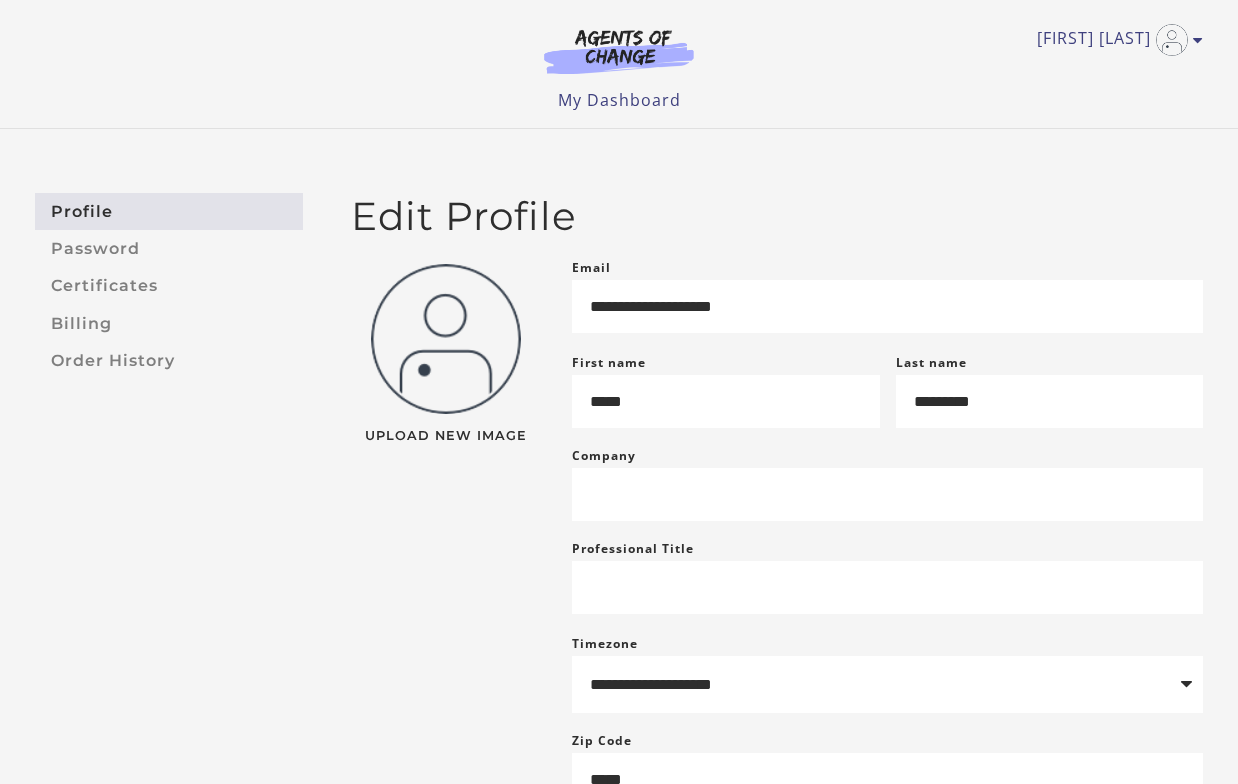 scroll, scrollTop: 0, scrollLeft: 0, axis: both 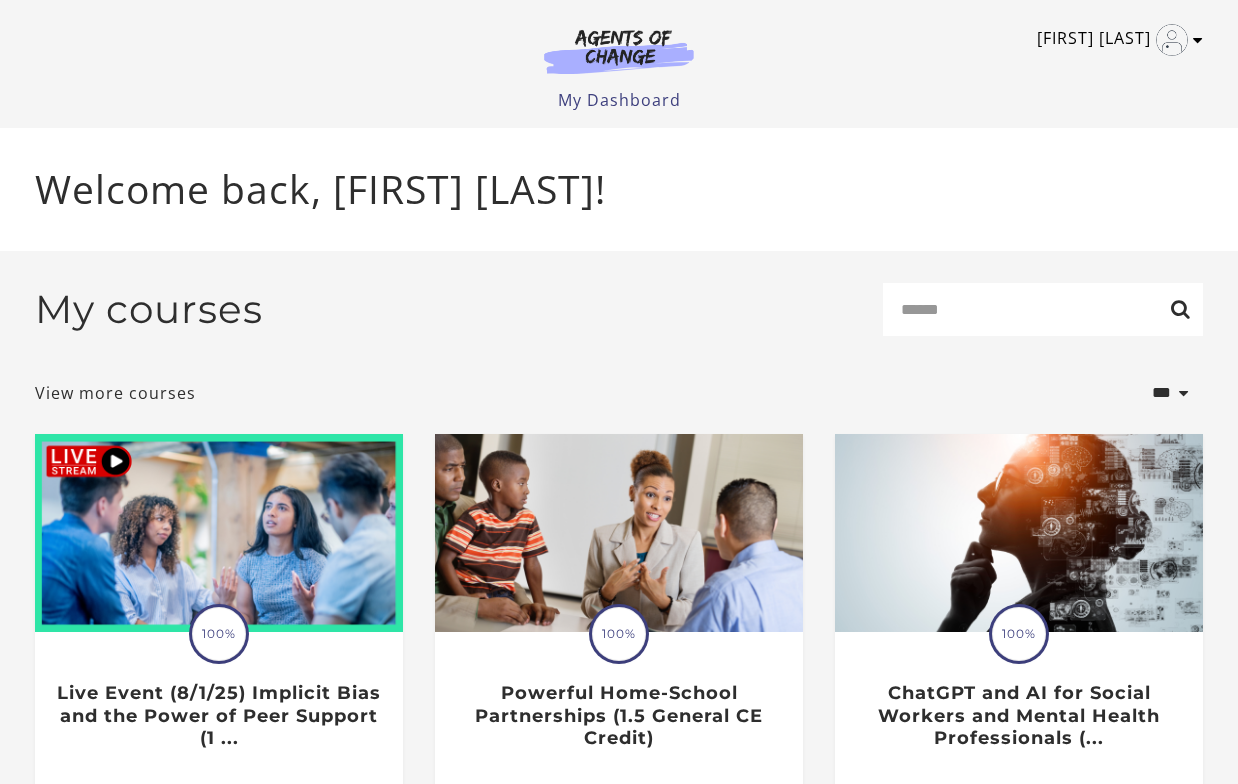 click at bounding box center (1172, 40) 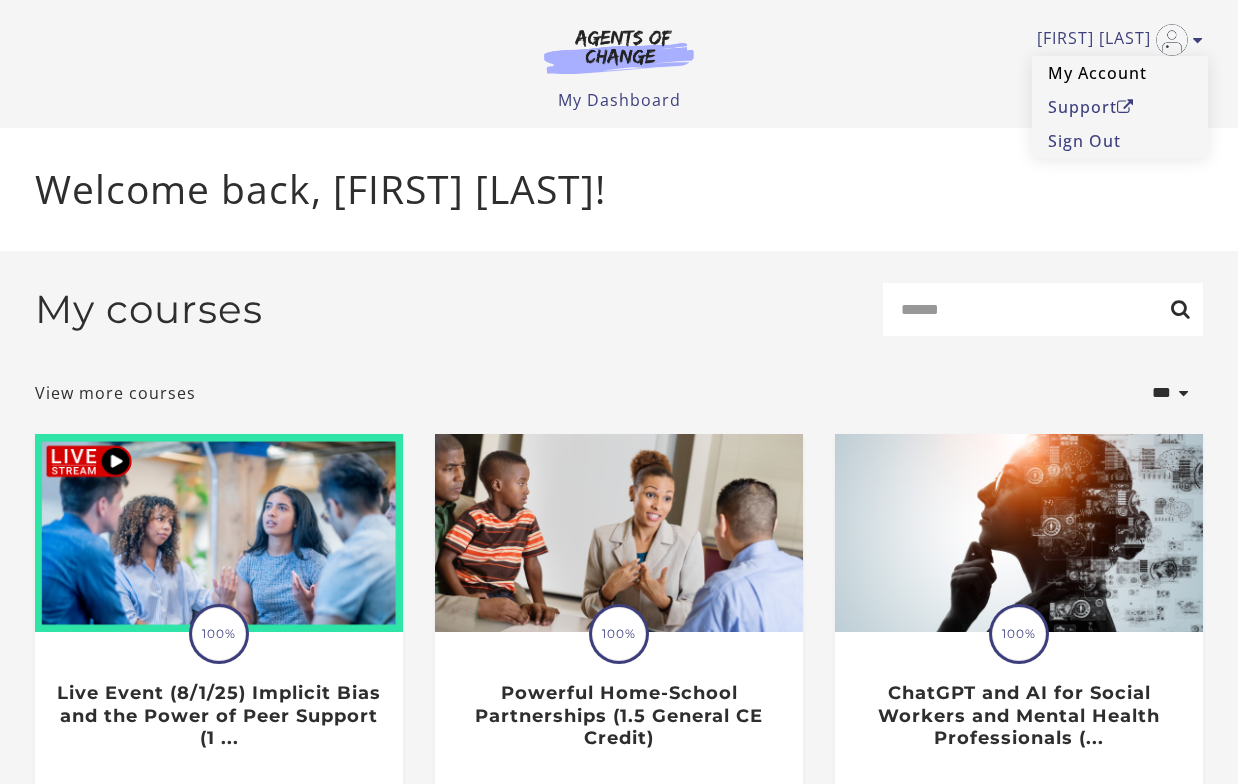 click on "My Account" at bounding box center [1120, 73] 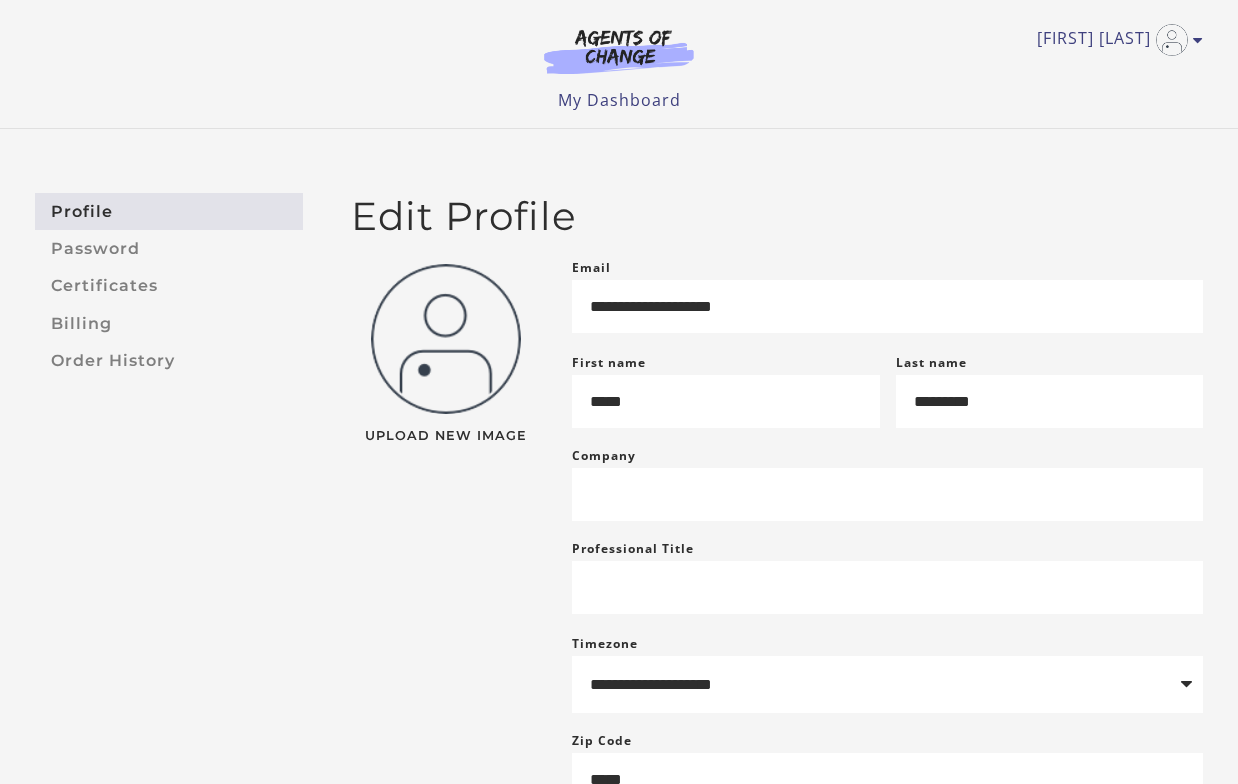 scroll, scrollTop: 0, scrollLeft: 0, axis: both 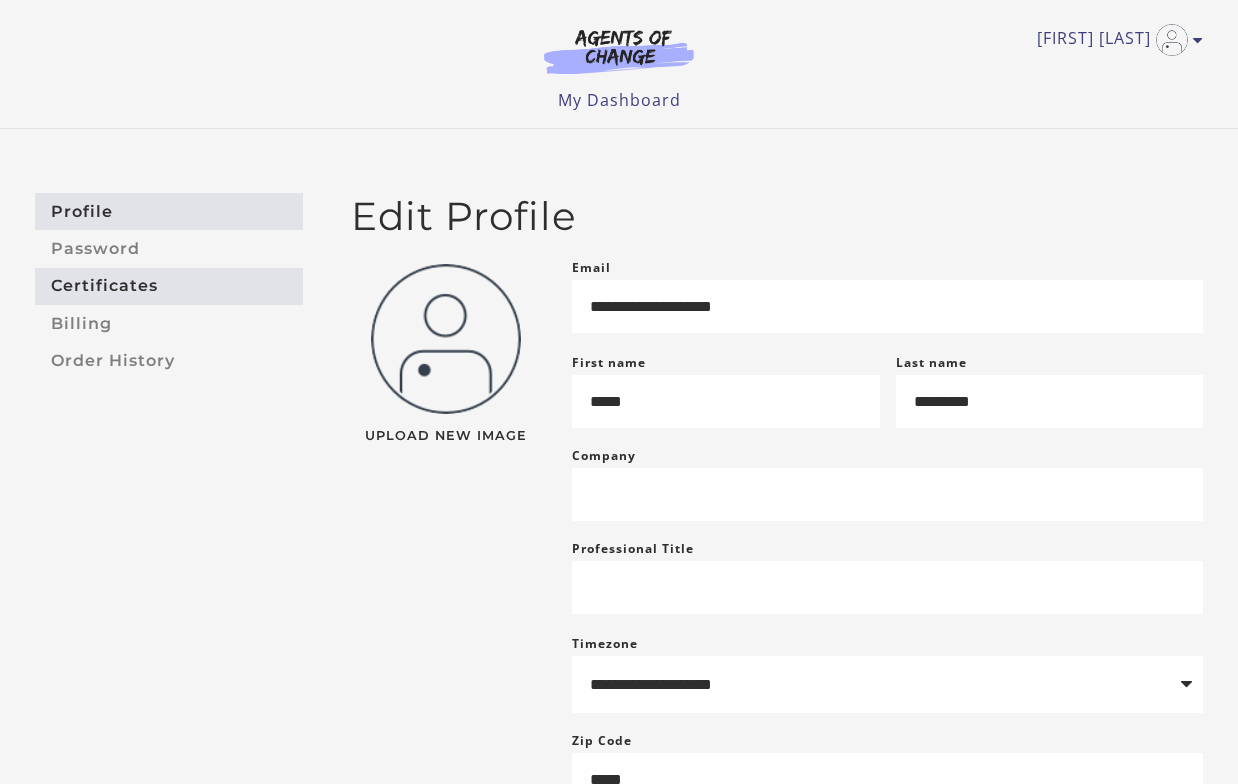 click on "Certificates" at bounding box center [169, 286] 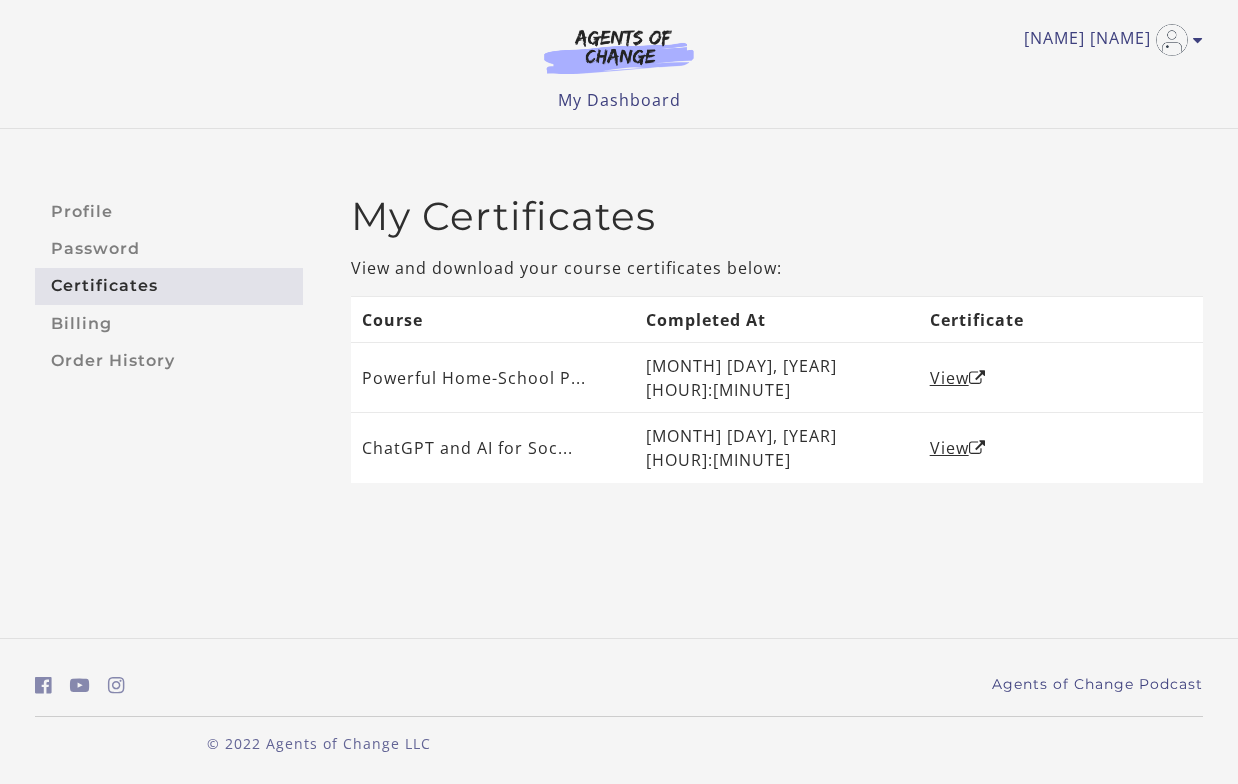 scroll, scrollTop: 0, scrollLeft: 0, axis: both 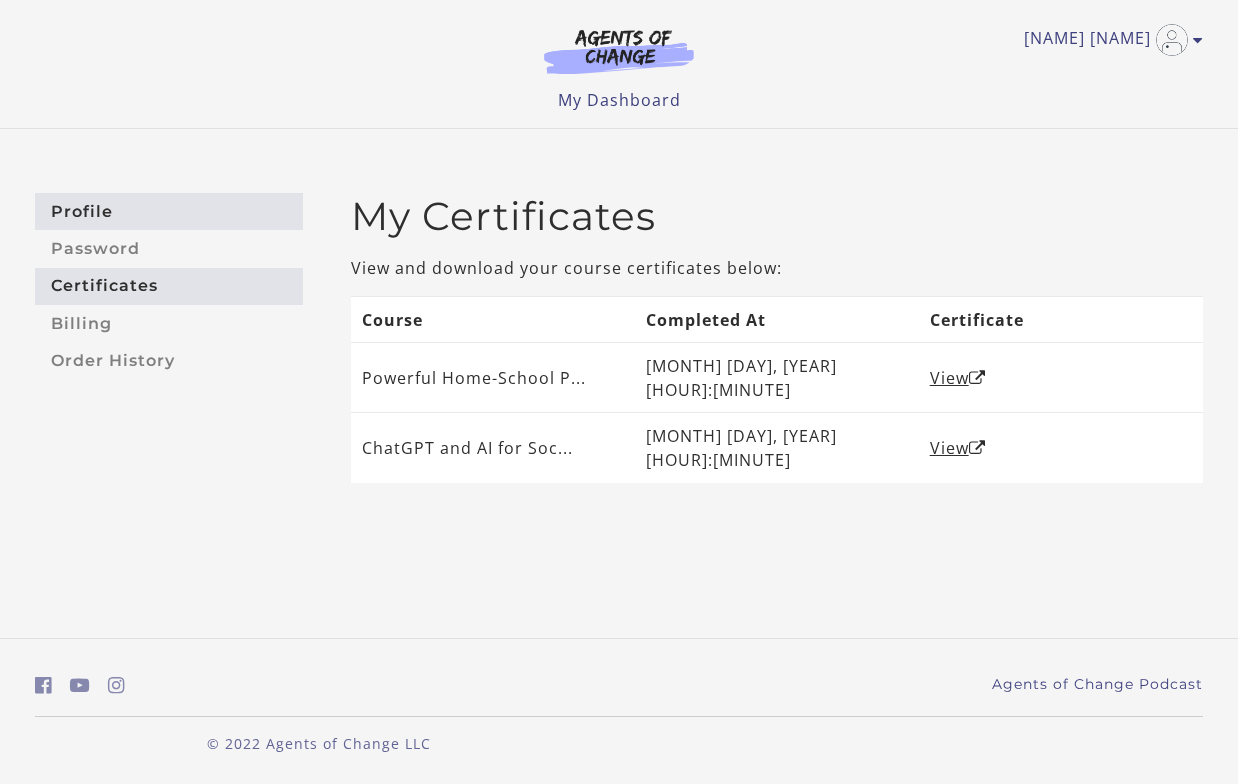 click on "Profile" at bounding box center (169, 211) 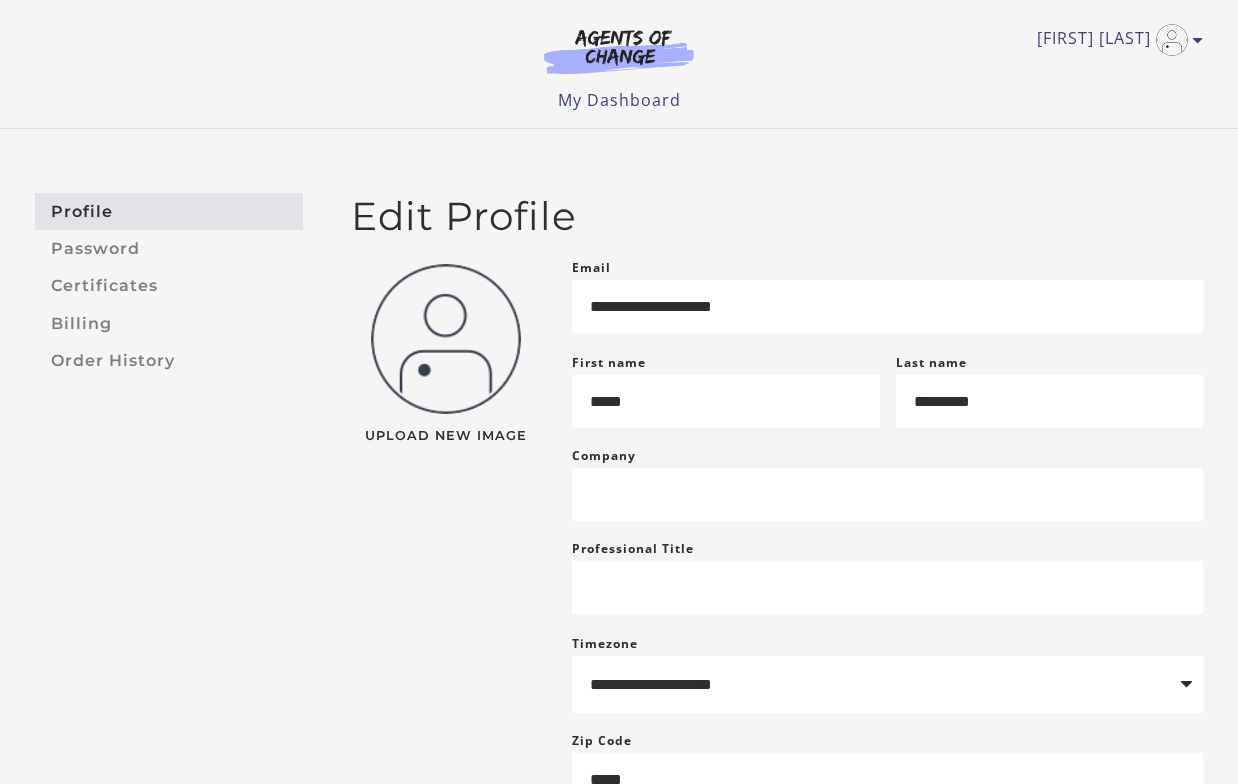 scroll, scrollTop: 0, scrollLeft: 0, axis: both 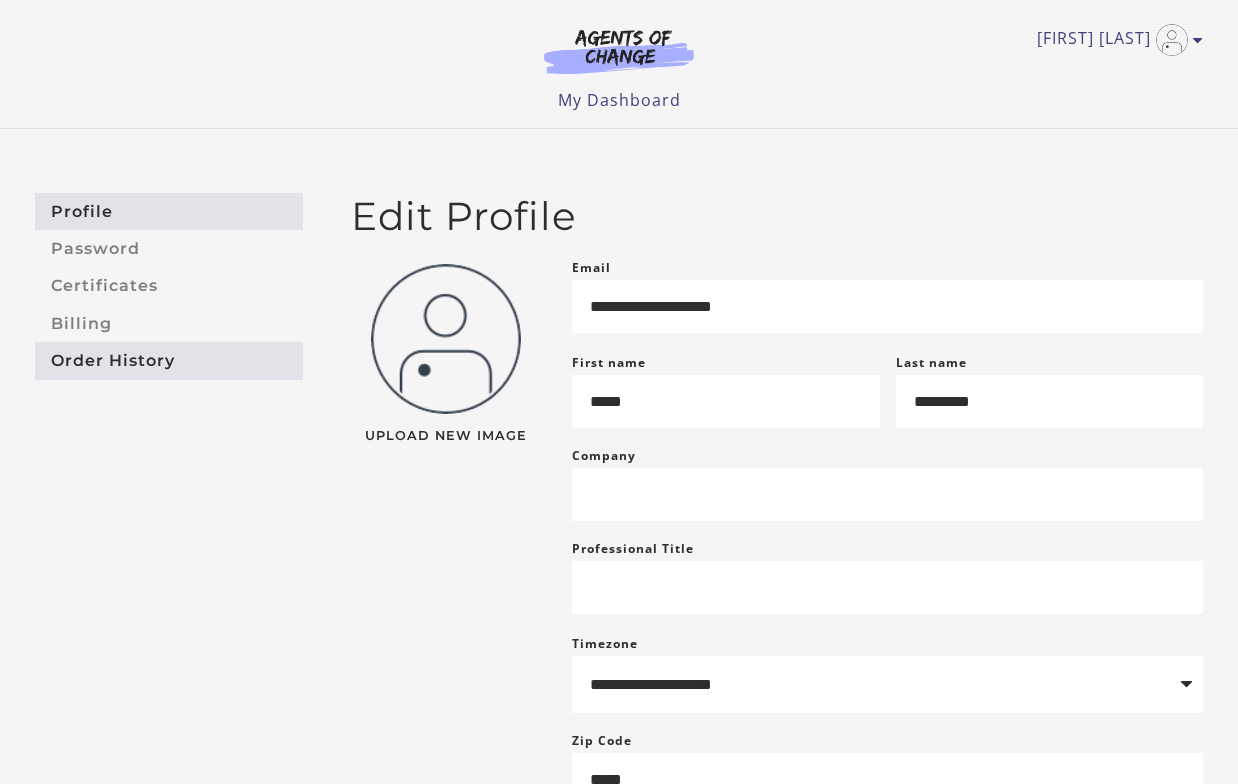 click on "Order History" at bounding box center [169, 360] 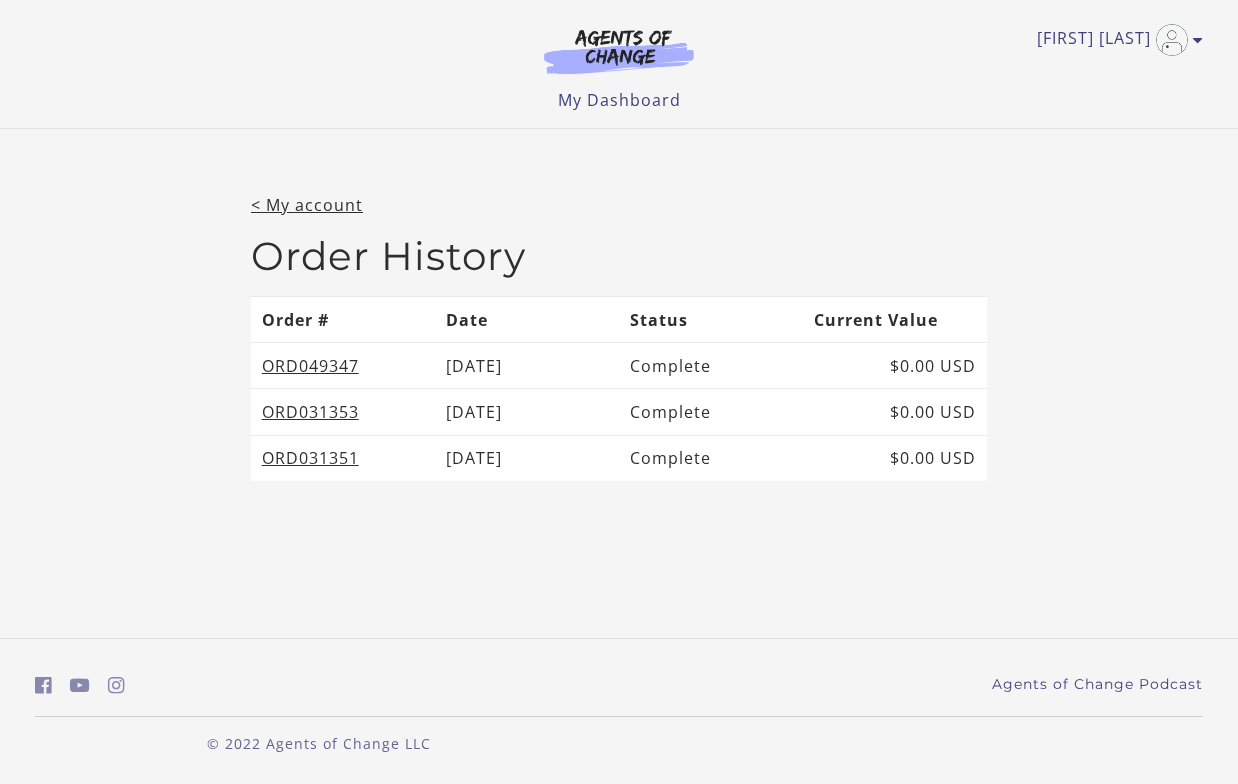 scroll, scrollTop: 0, scrollLeft: 0, axis: both 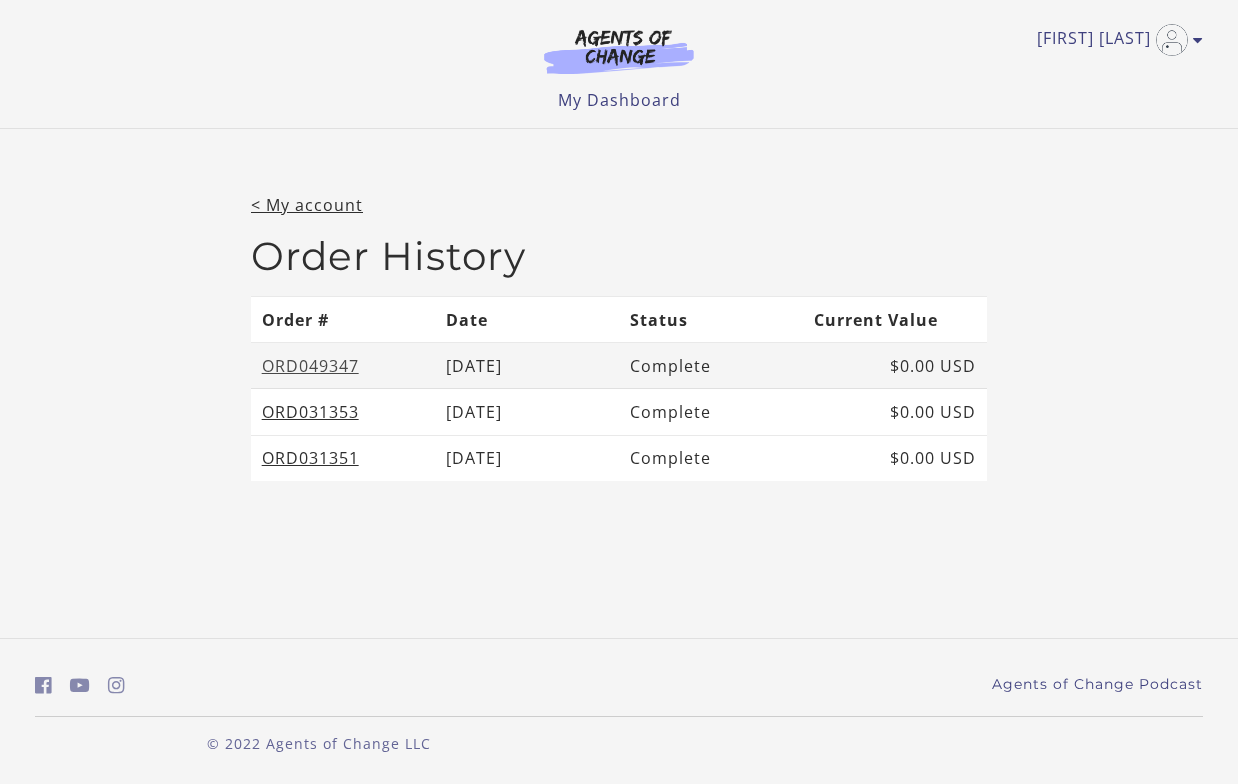 click on "ORD049347" at bounding box center [310, 366] 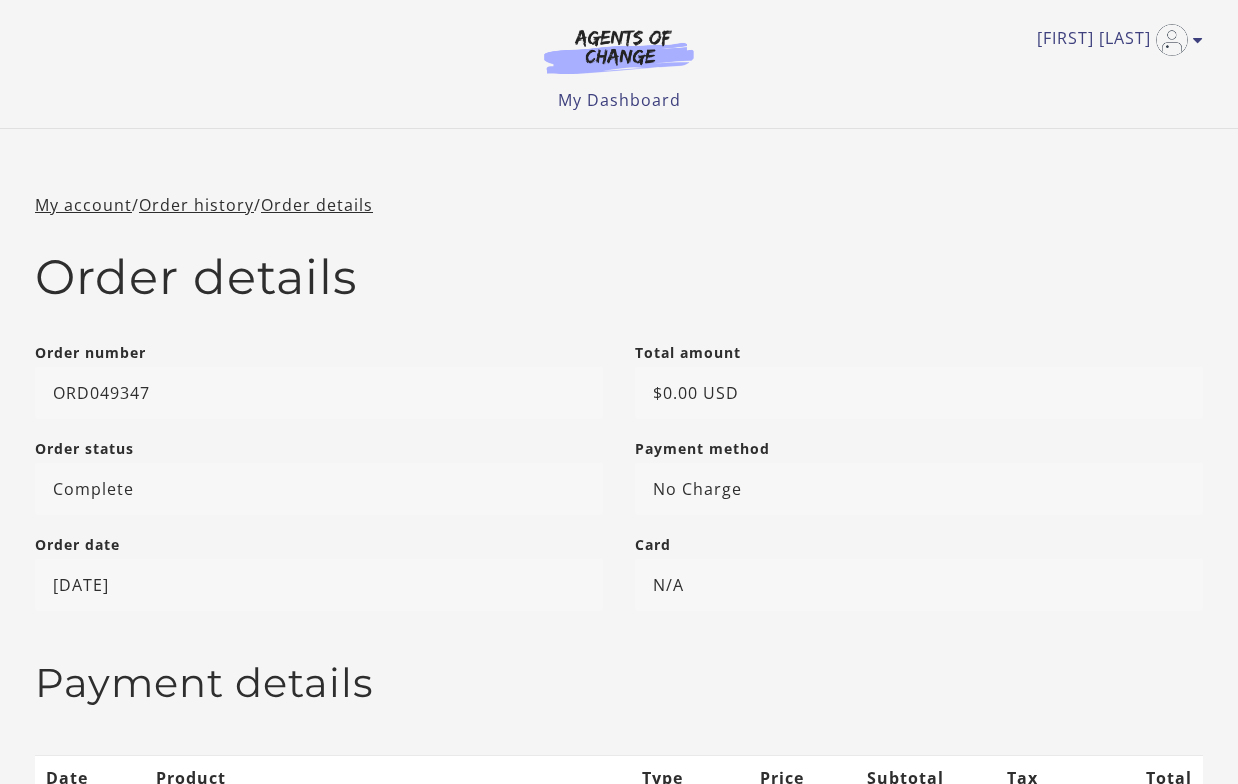 scroll, scrollTop: 0, scrollLeft: 0, axis: both 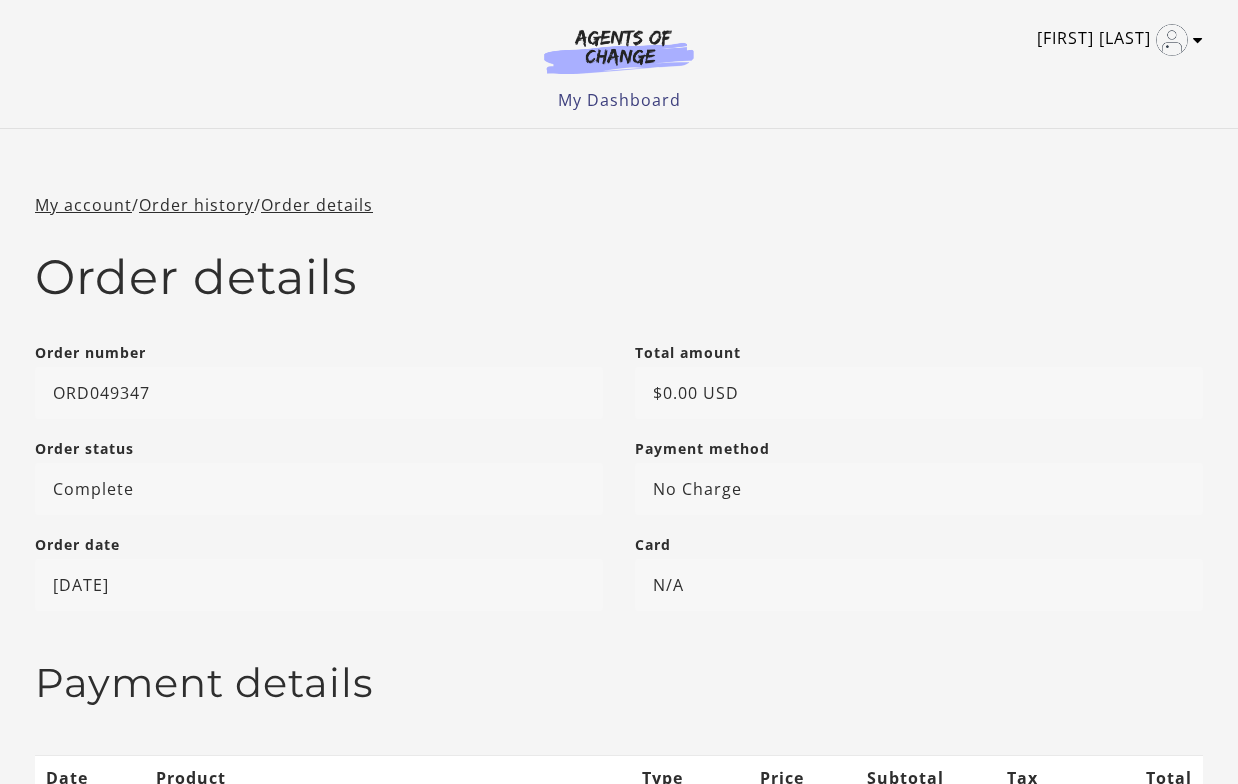 click at bounding box center (1172, 40) 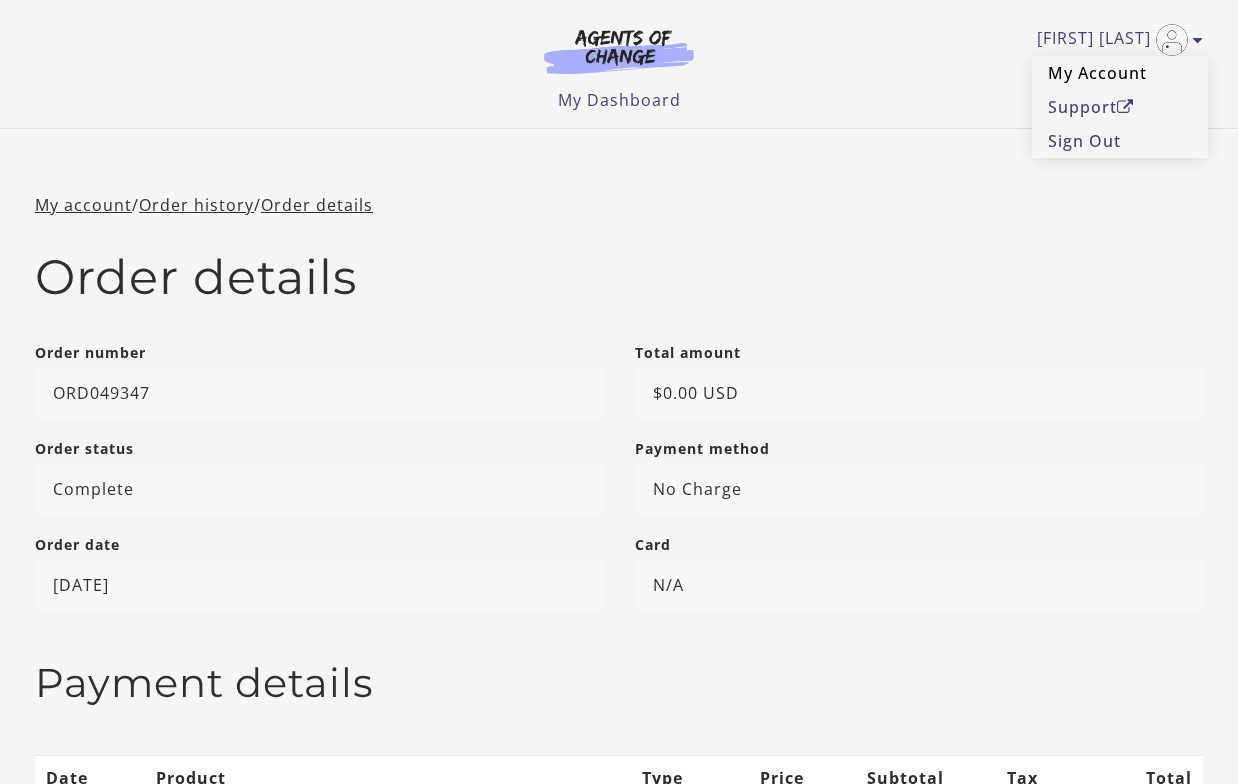 click on "My Account" at bounding box center [1120, 73] 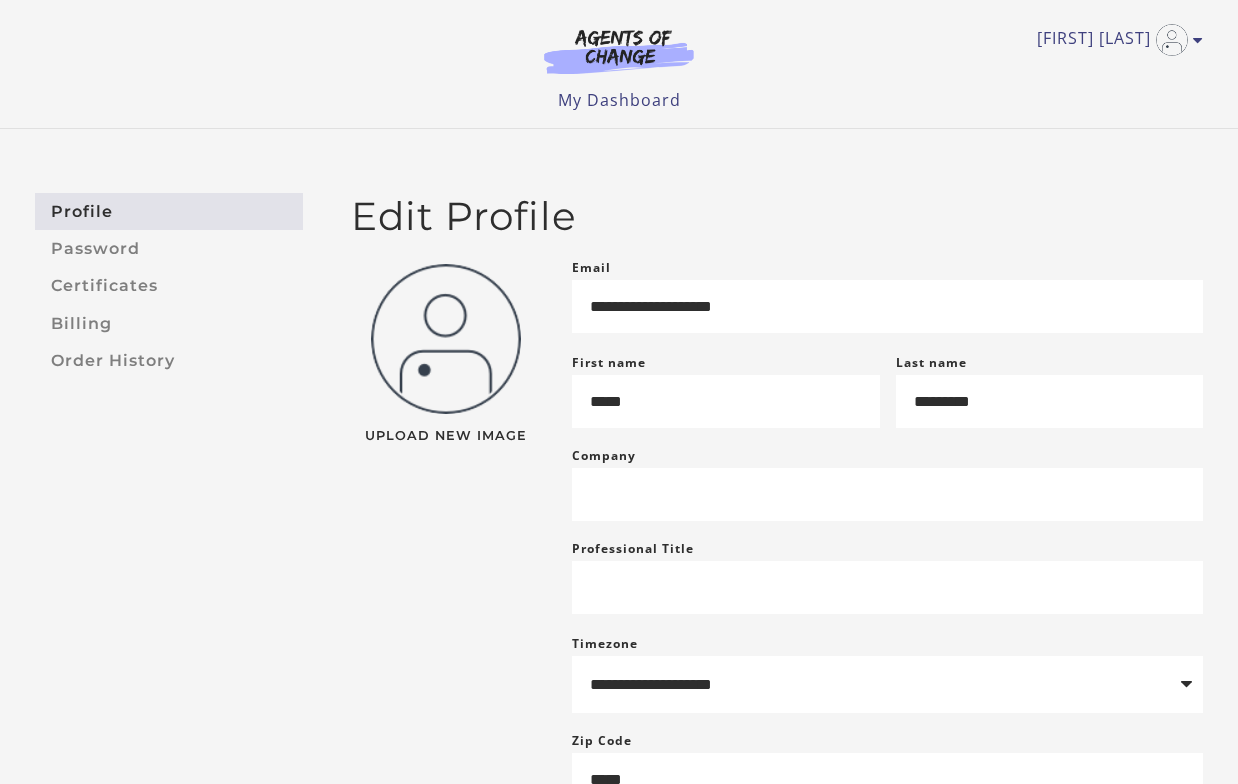 scroll, scrollTop: 0, scrollLeft: 0, axis: both 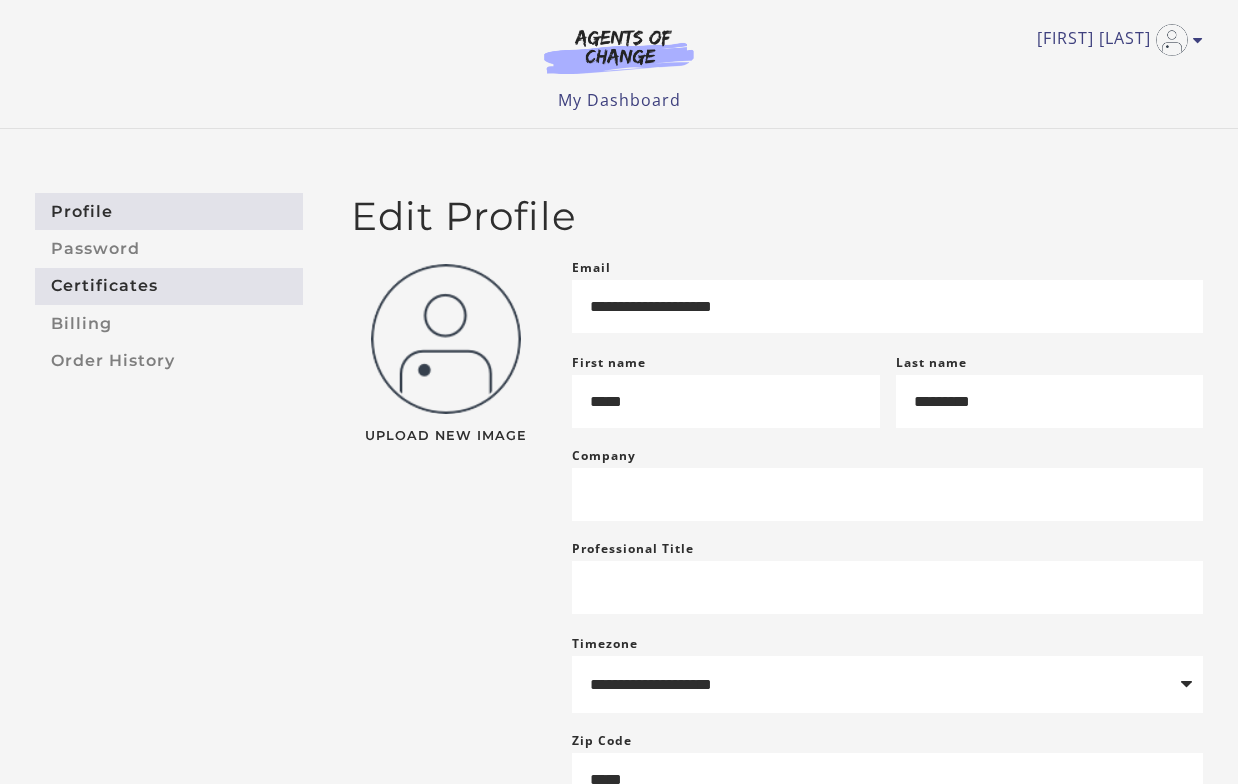 click on "Certificates" at bounding box center (169, 286) 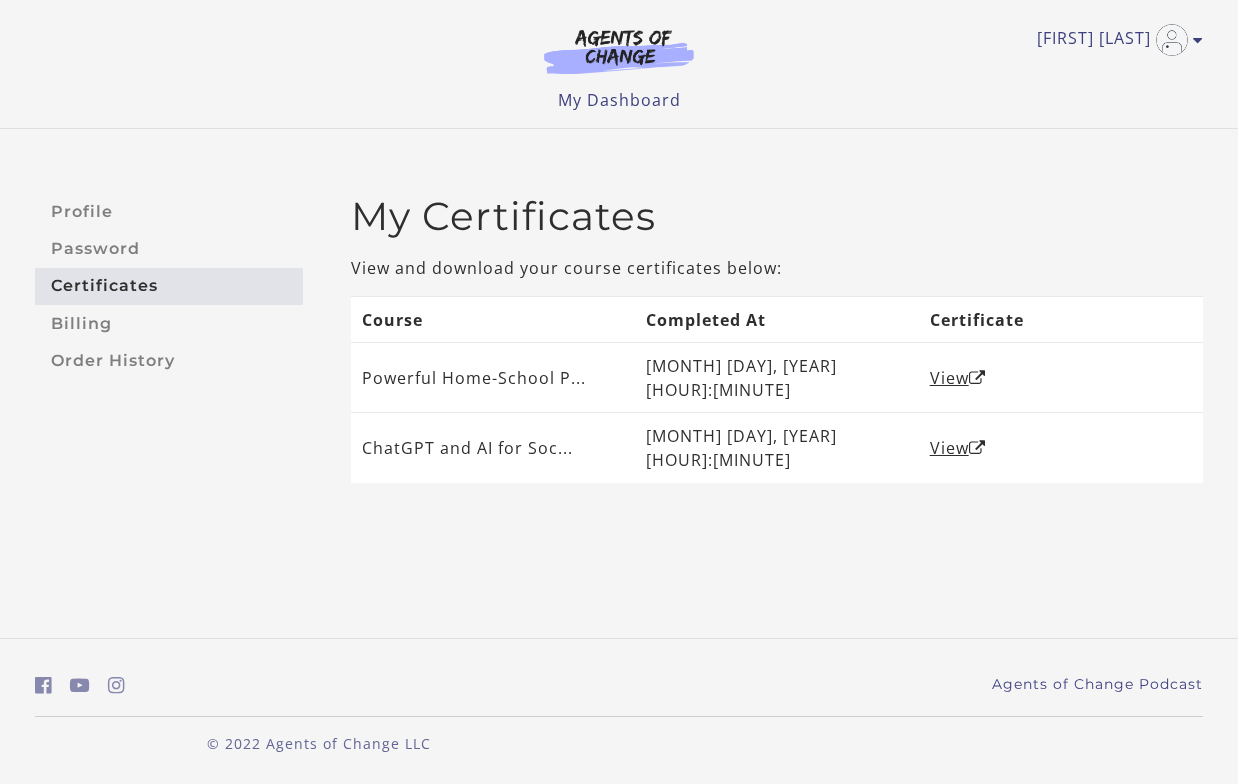 scroll, scrollTop: 0, scrollLeft: 0, axis: both 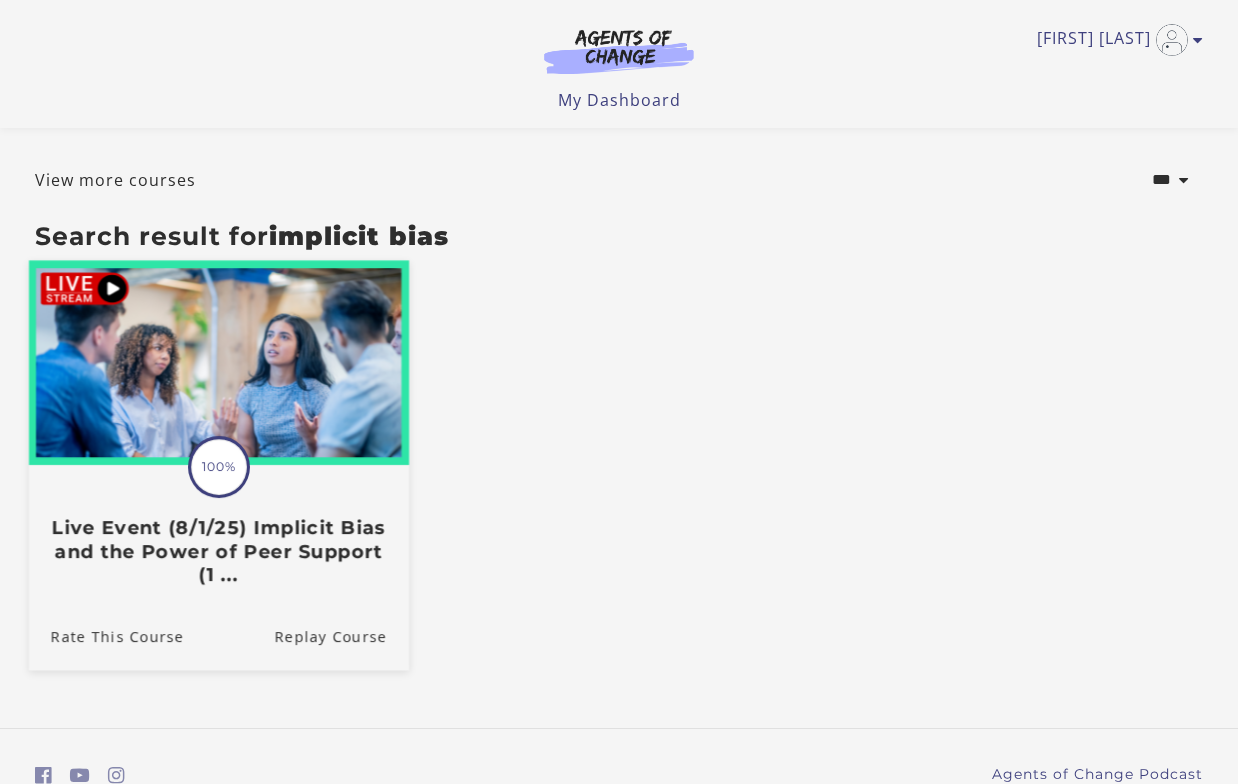click at bounding box center (219, 363) 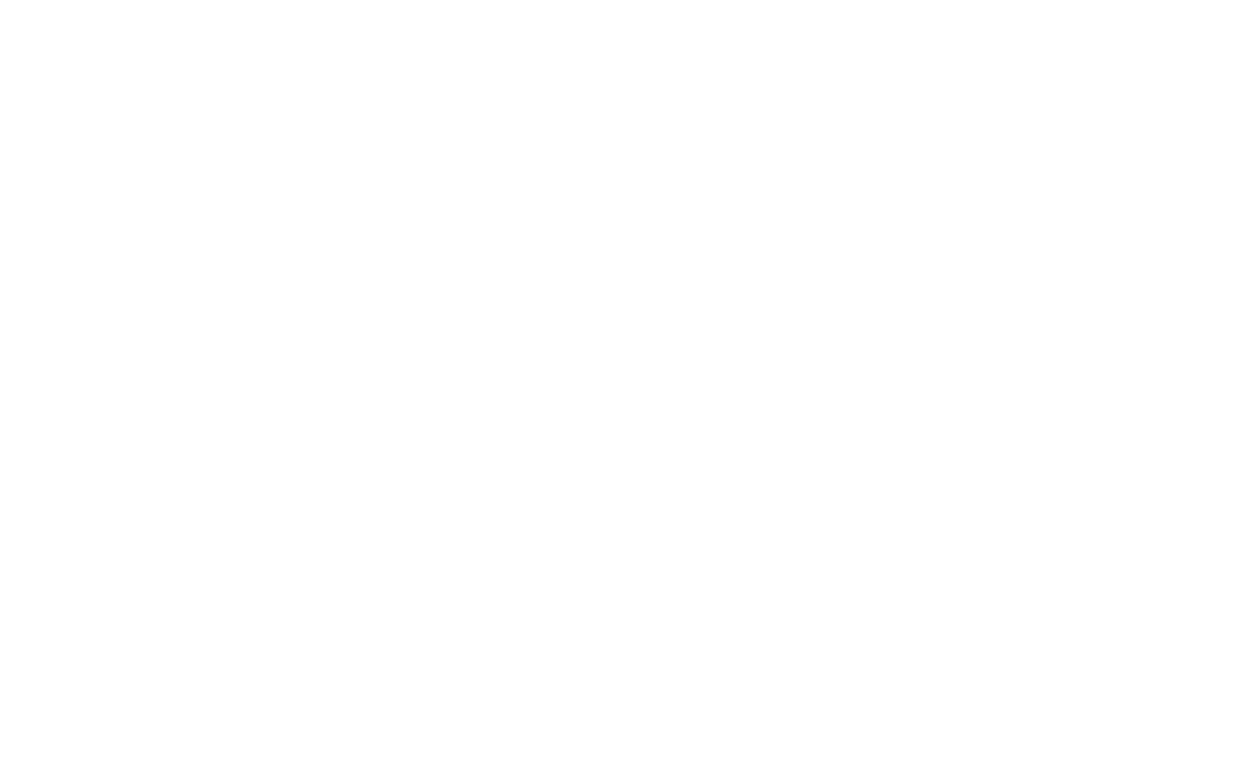 scroll, scrollTop: 0, scrollLeft: 0, axis: both 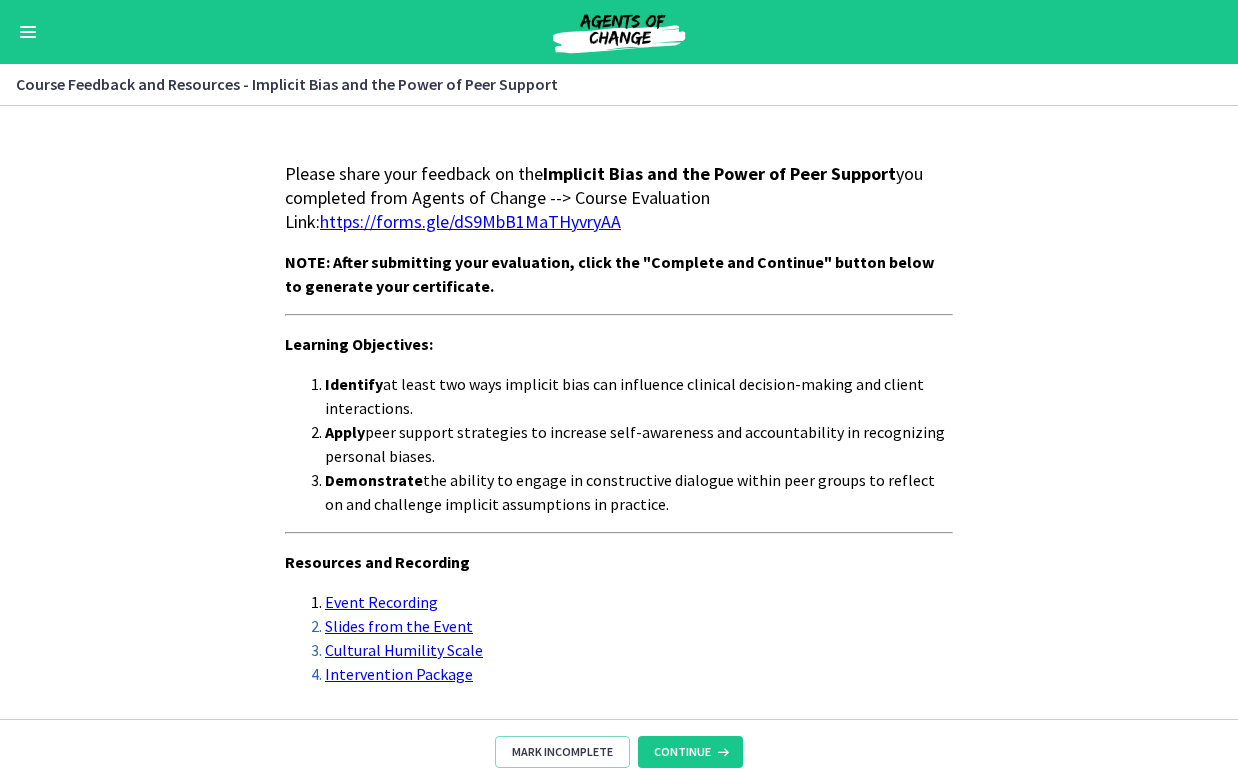 click on "https://forms.gle/dS9MbB1MaTHyvryAA" at bounding box center (470, 221) 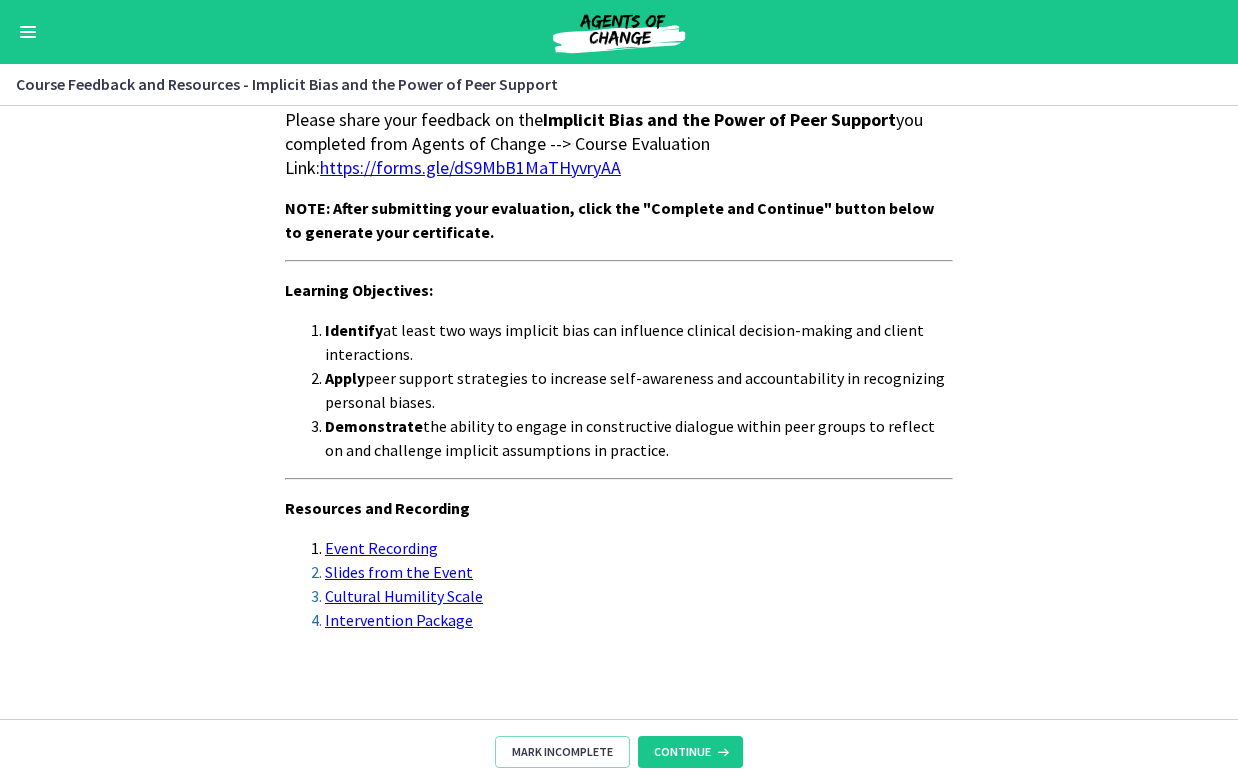 scroll, scrollTop: 55, scrollLeft: 0, axis: vertical 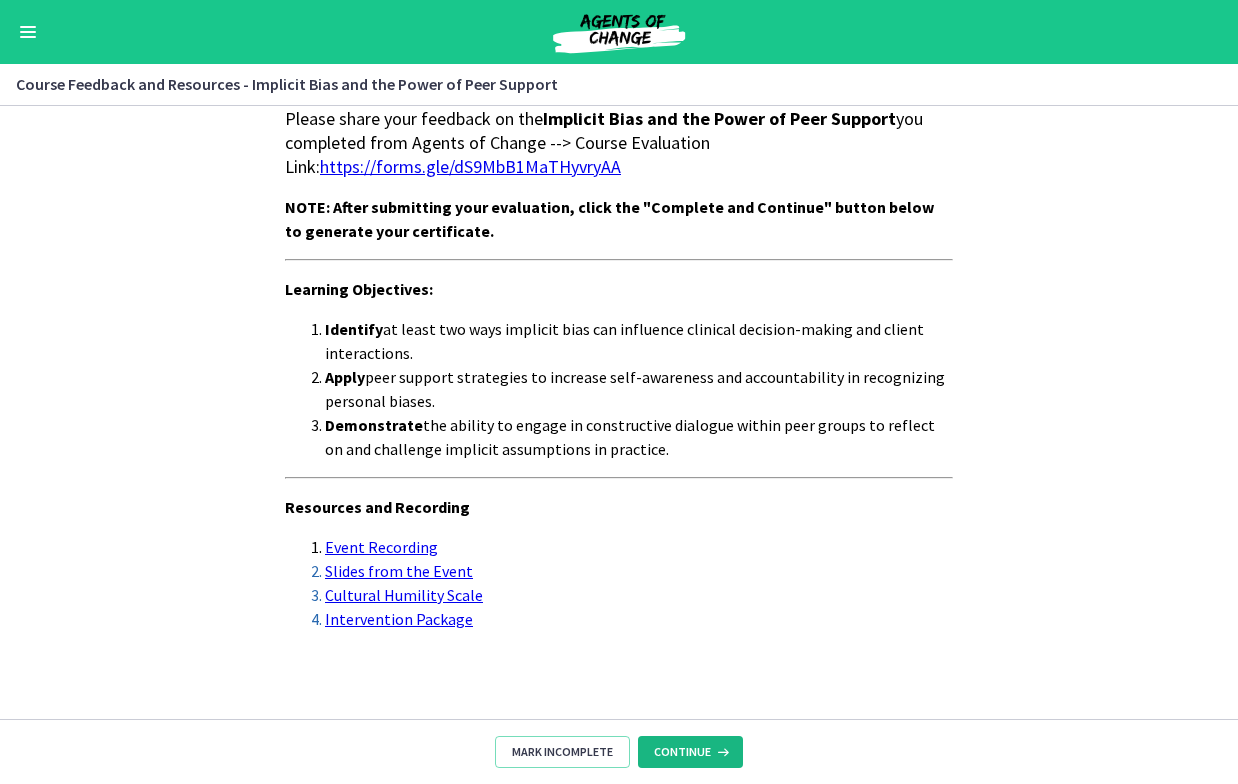 click on "Continue" at bounding box center [682, 752] 